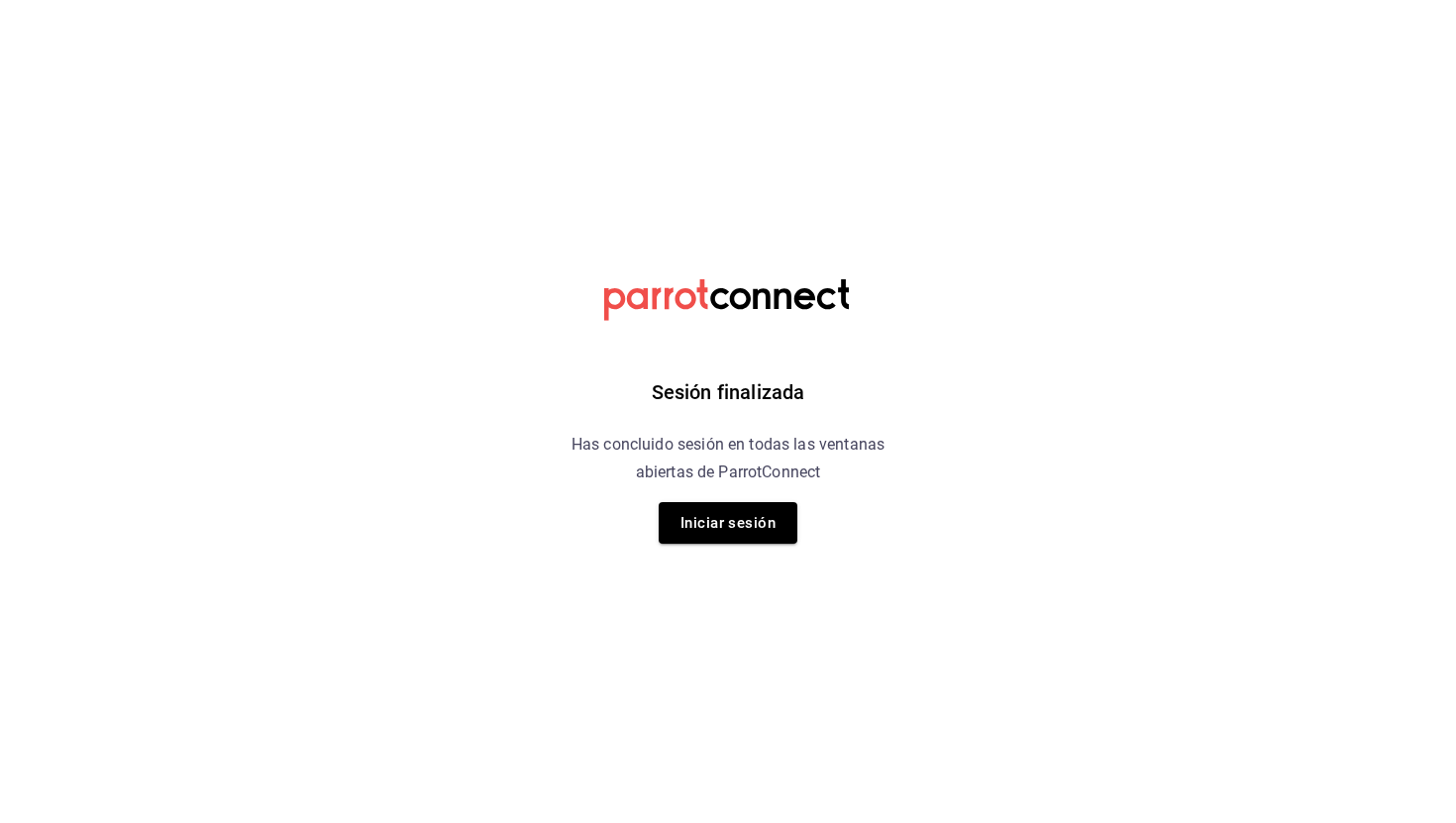 scroll, scrollTop: 0, scrollLeft: 0, axis: both 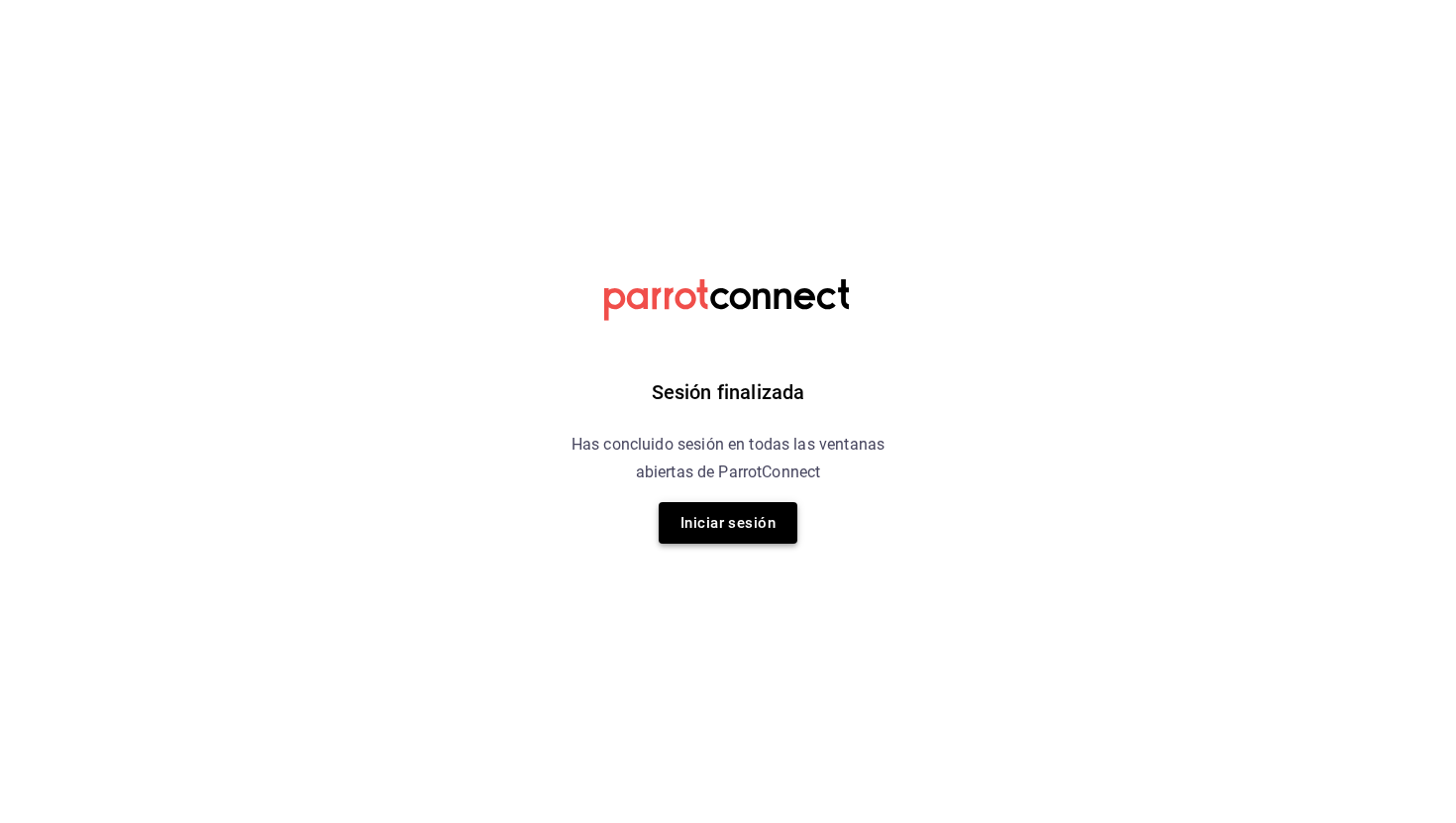 click on "Iniciar sesión" at bounding box center (728, 523) 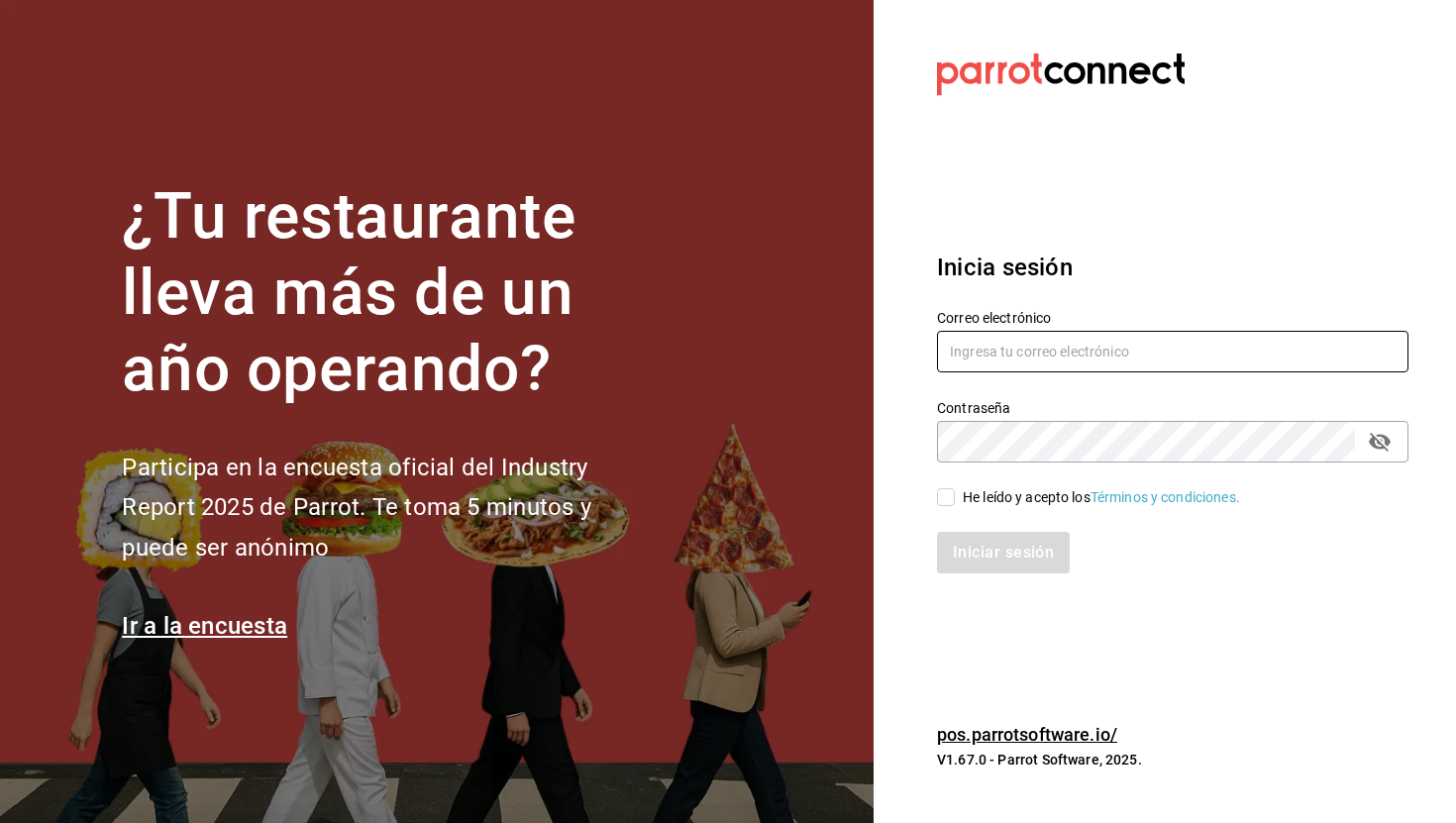 click at bounding box center (1173, 352) 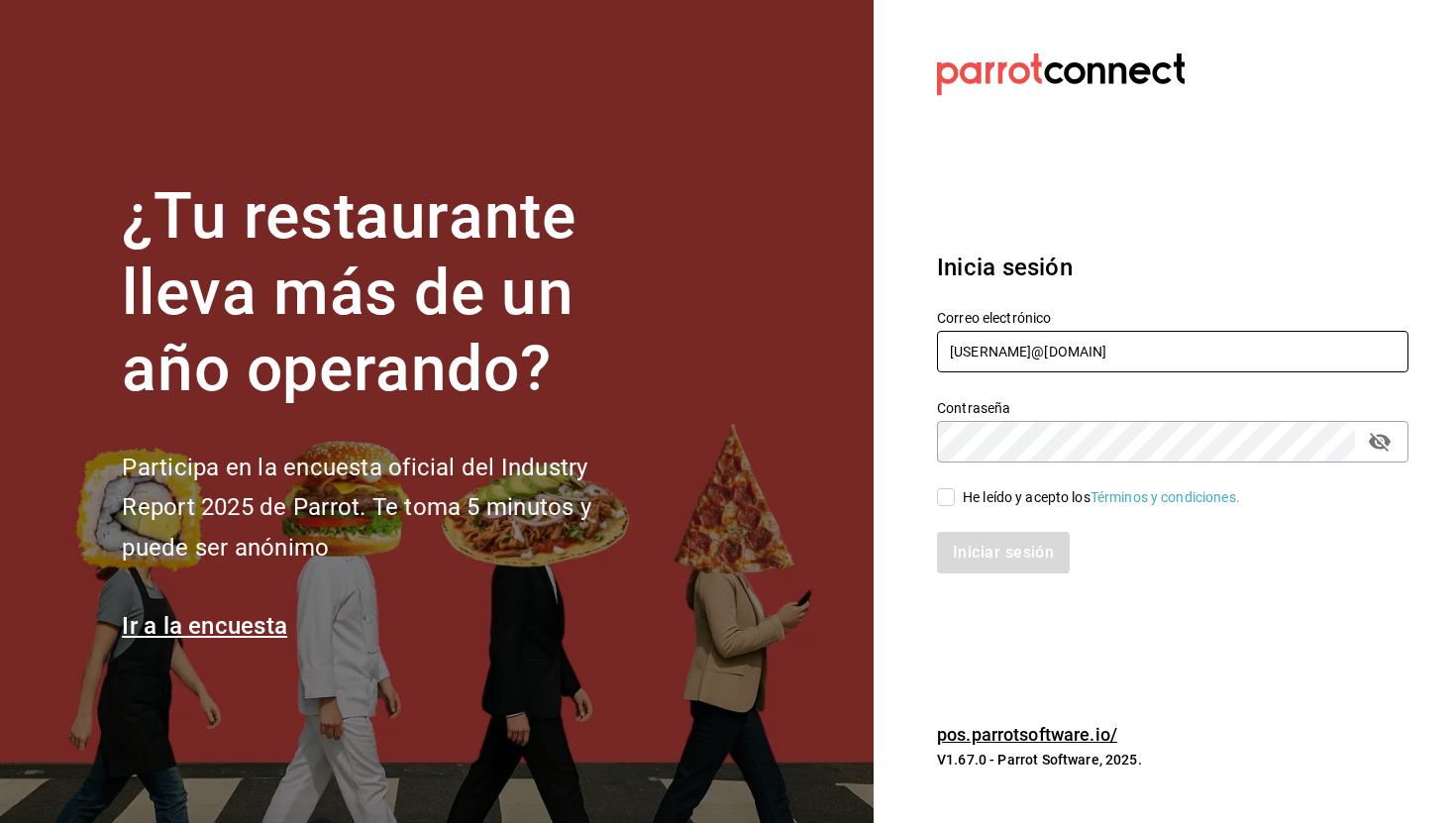 type on "angelpinacho.pv@gmail.com" 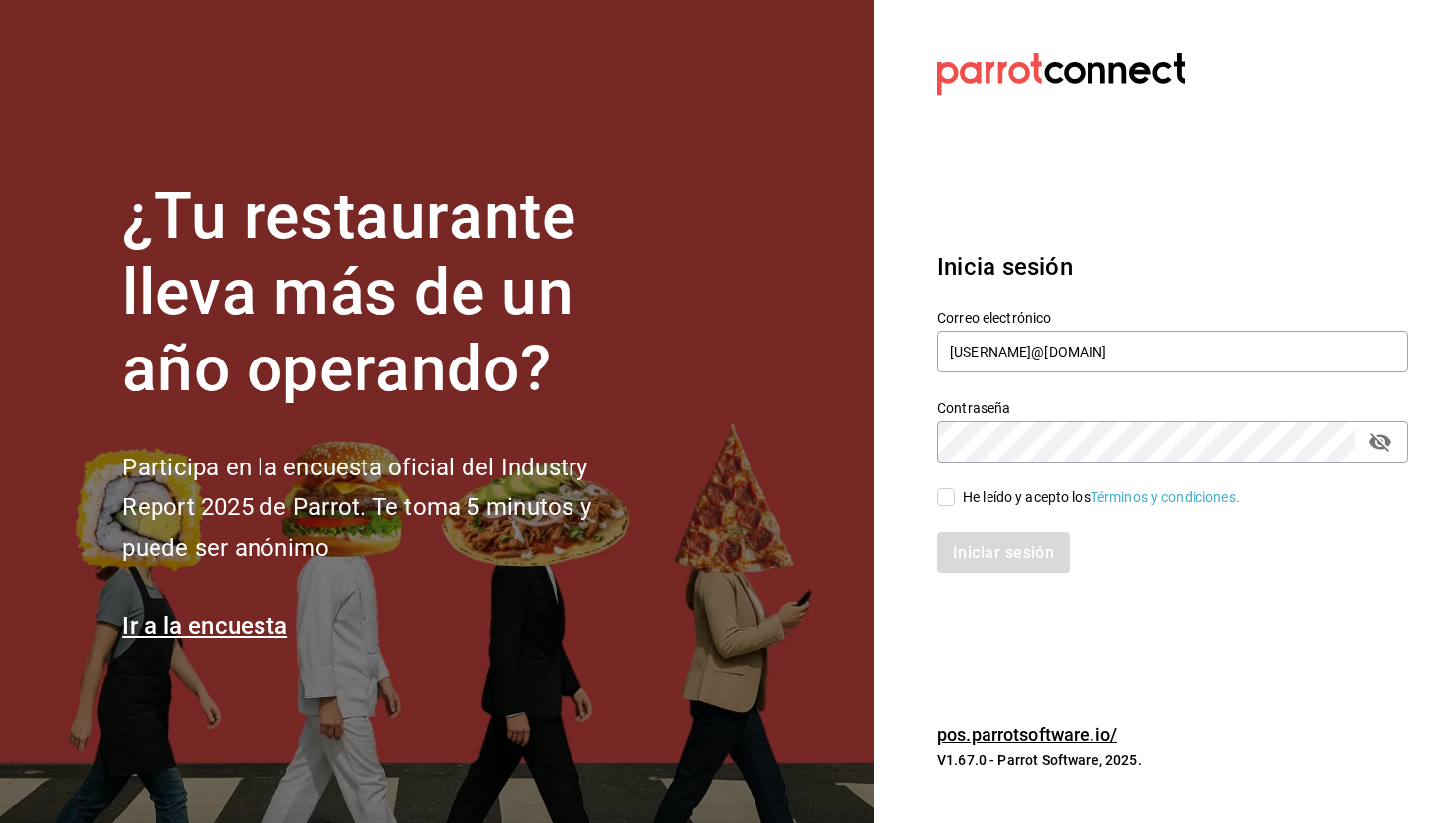 click on "He leído y acepto los  Términos y condiciones." at bounding box center [1101, 497] 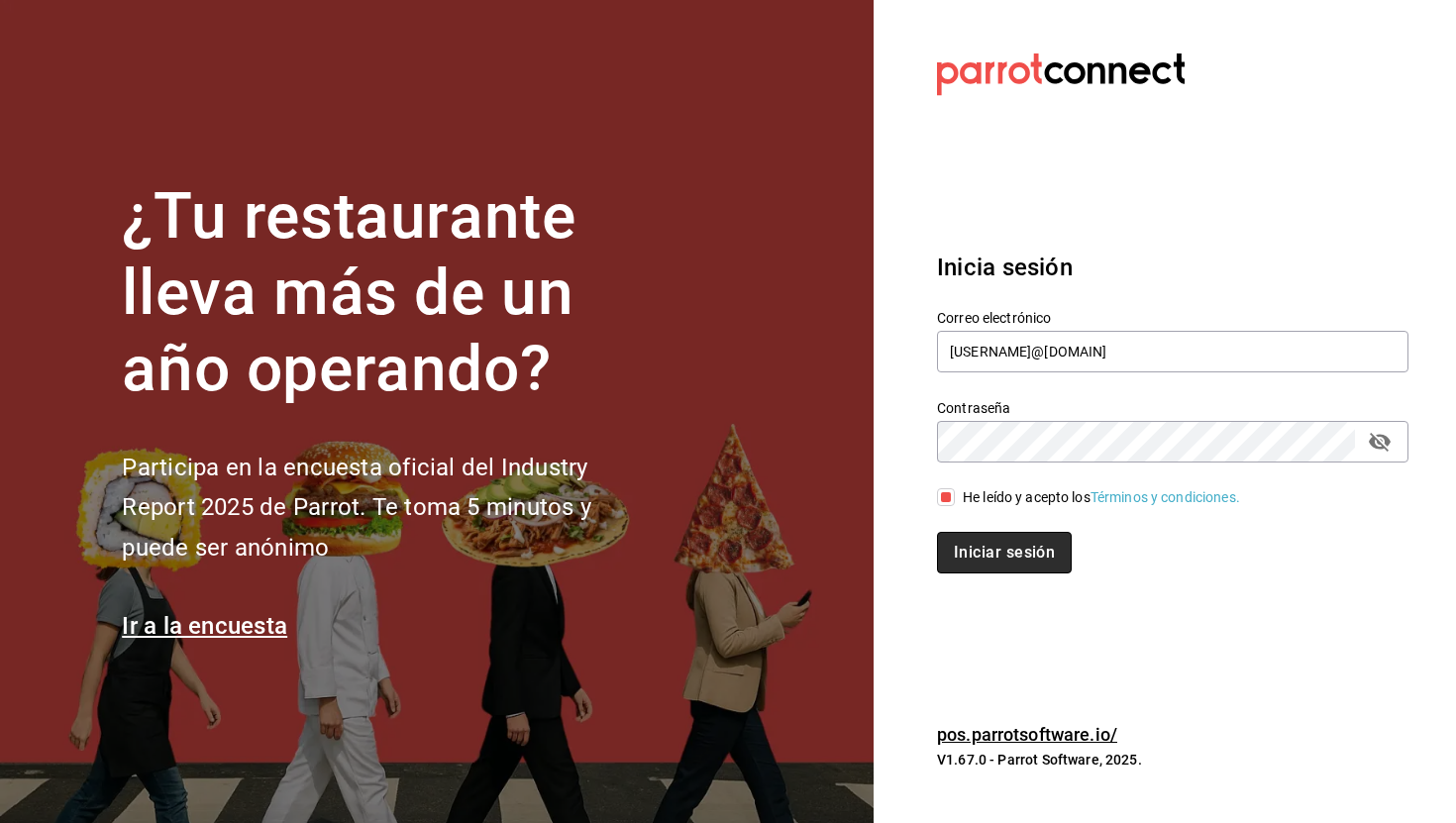 click on "Iniciar sesión" at bounding box center (1004, 553) 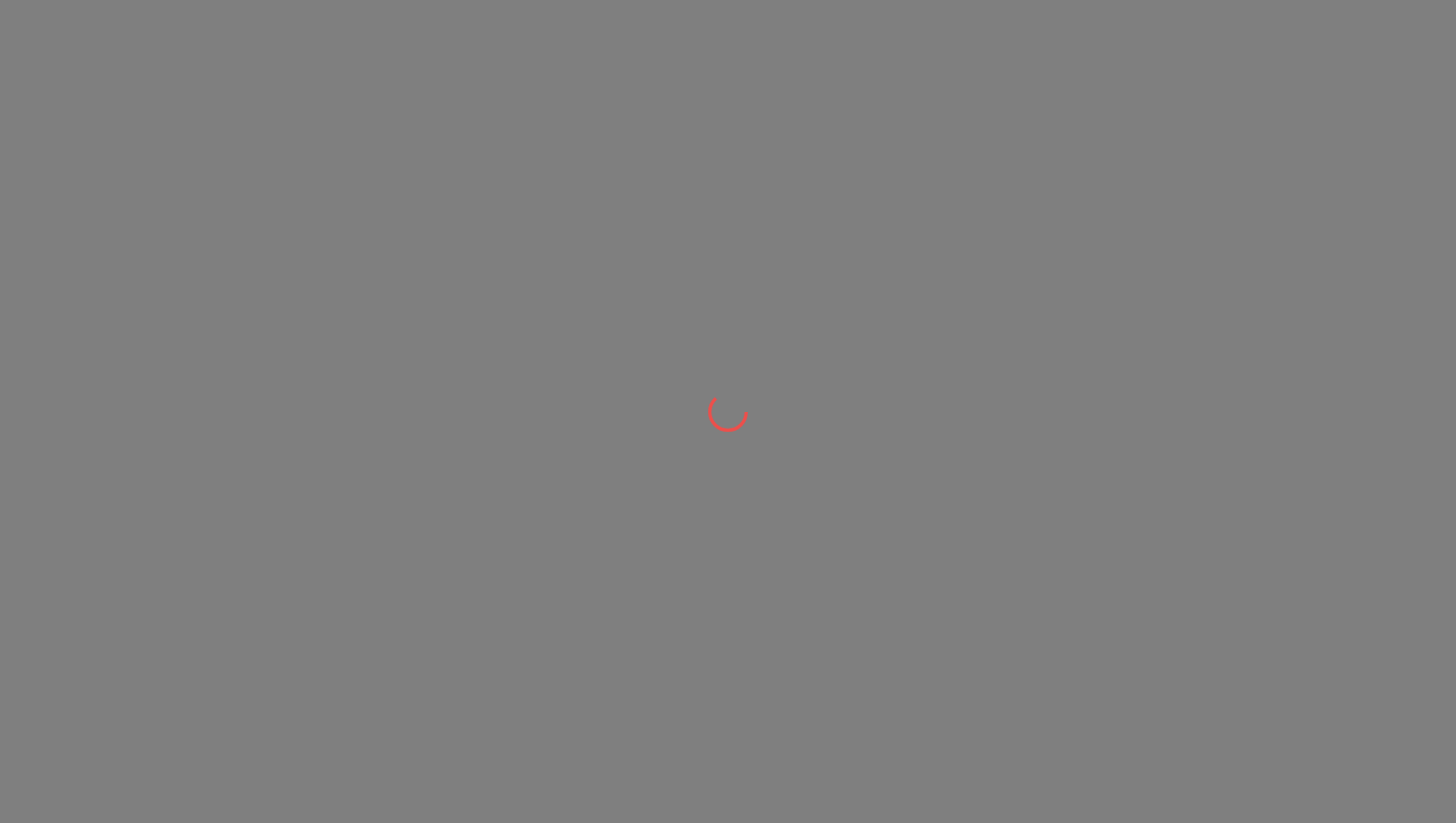 scroll, scrollTop: 0, scrollLeft: 0, axis: both 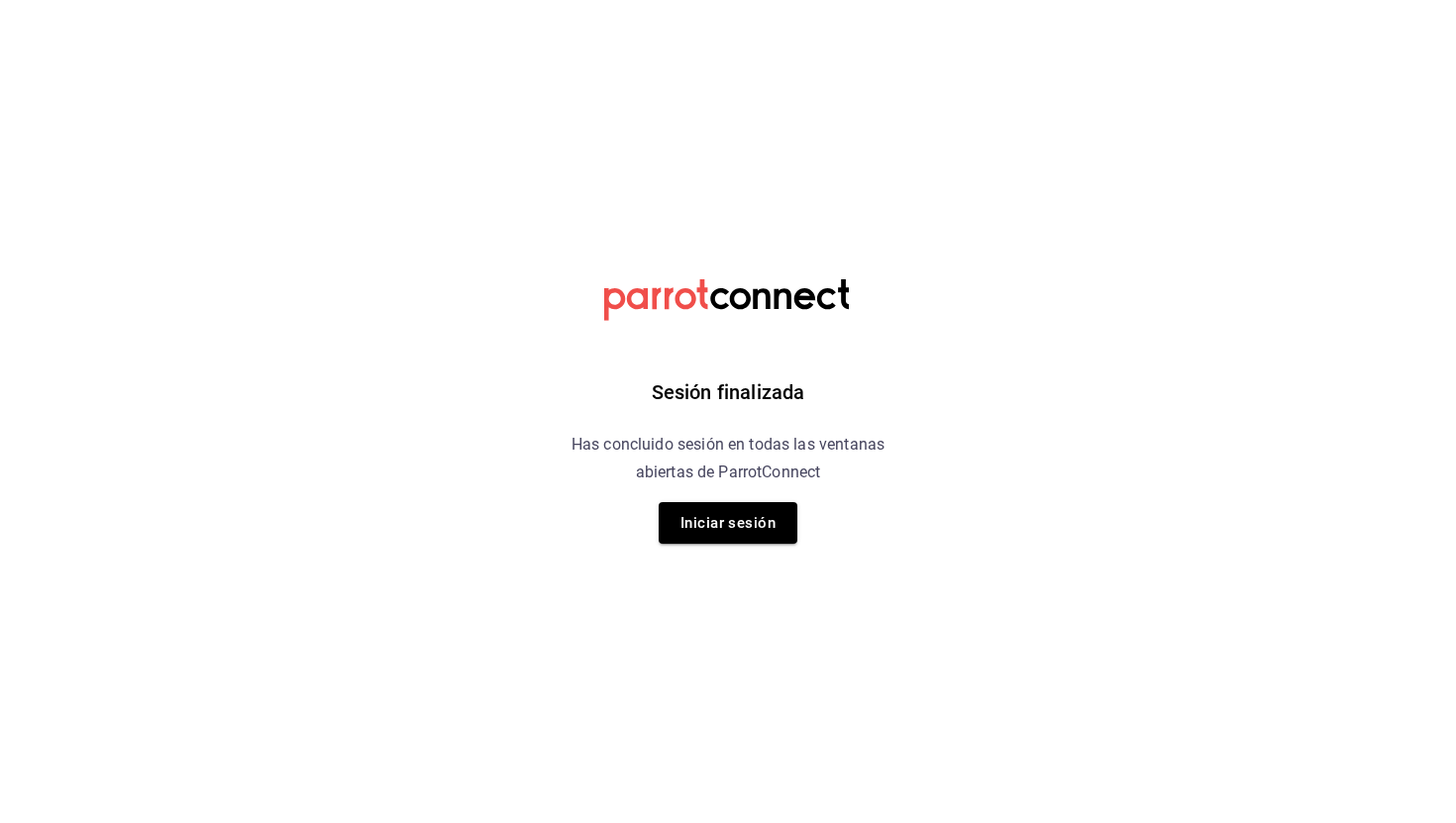 click on "Sesión finalizada Has concluido sesión en todas las ventanas abiertas de ParrotConnect Iniciar sesión" at bounding box center [728, 411] 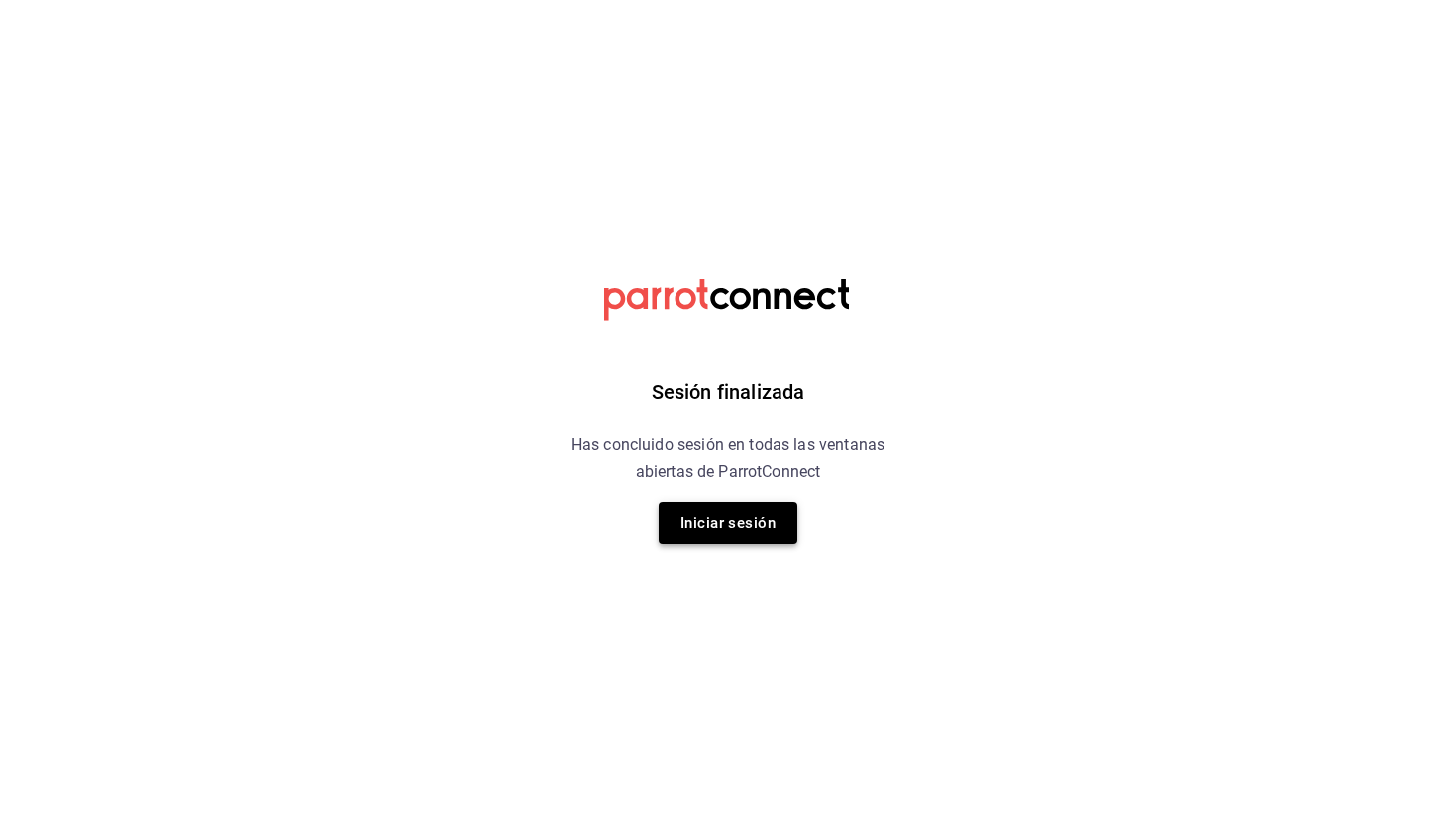 click on "Iniciar sesión" at bounding box center (728, 523) 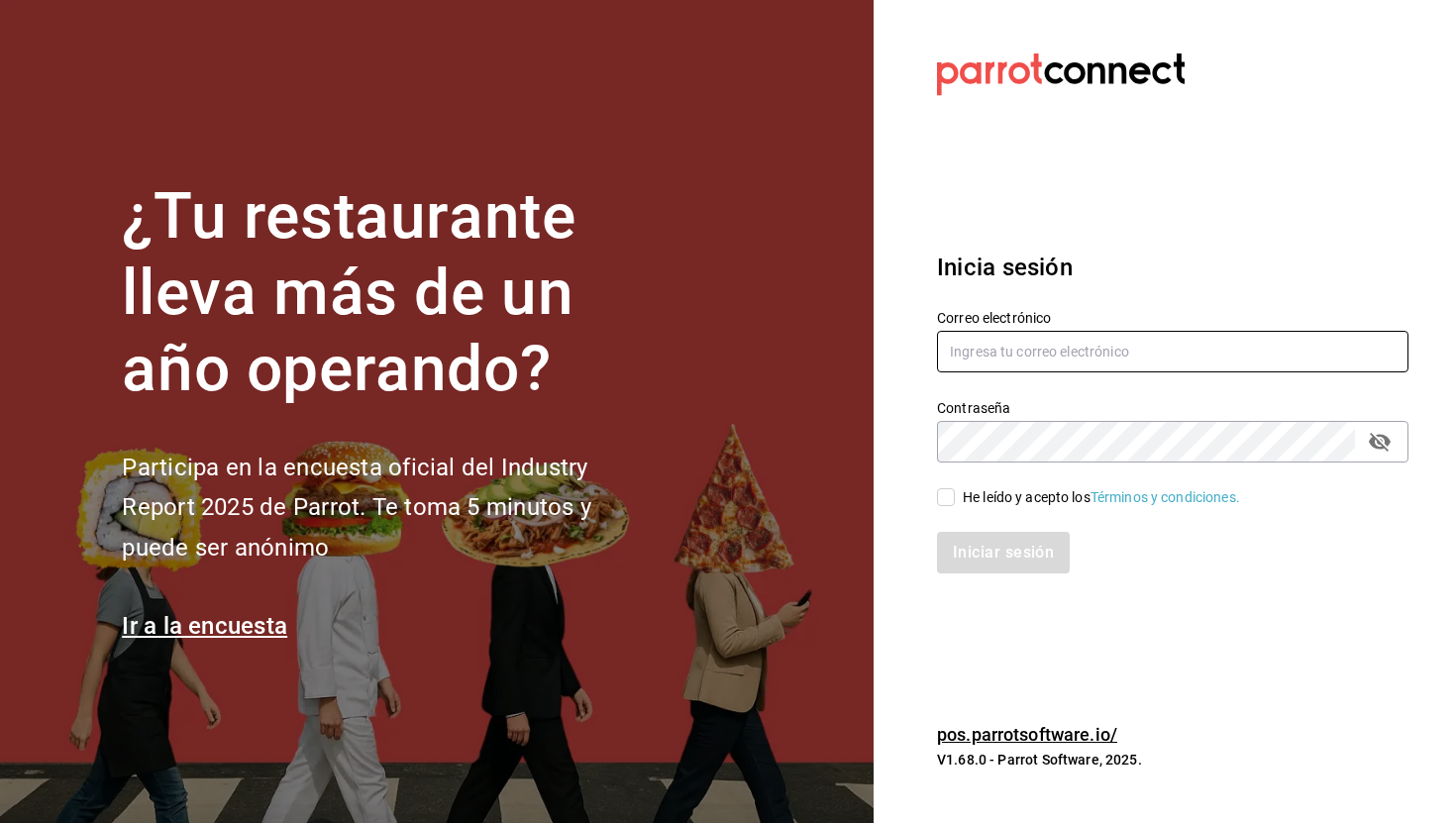 click at bounding box center [1173, 352] 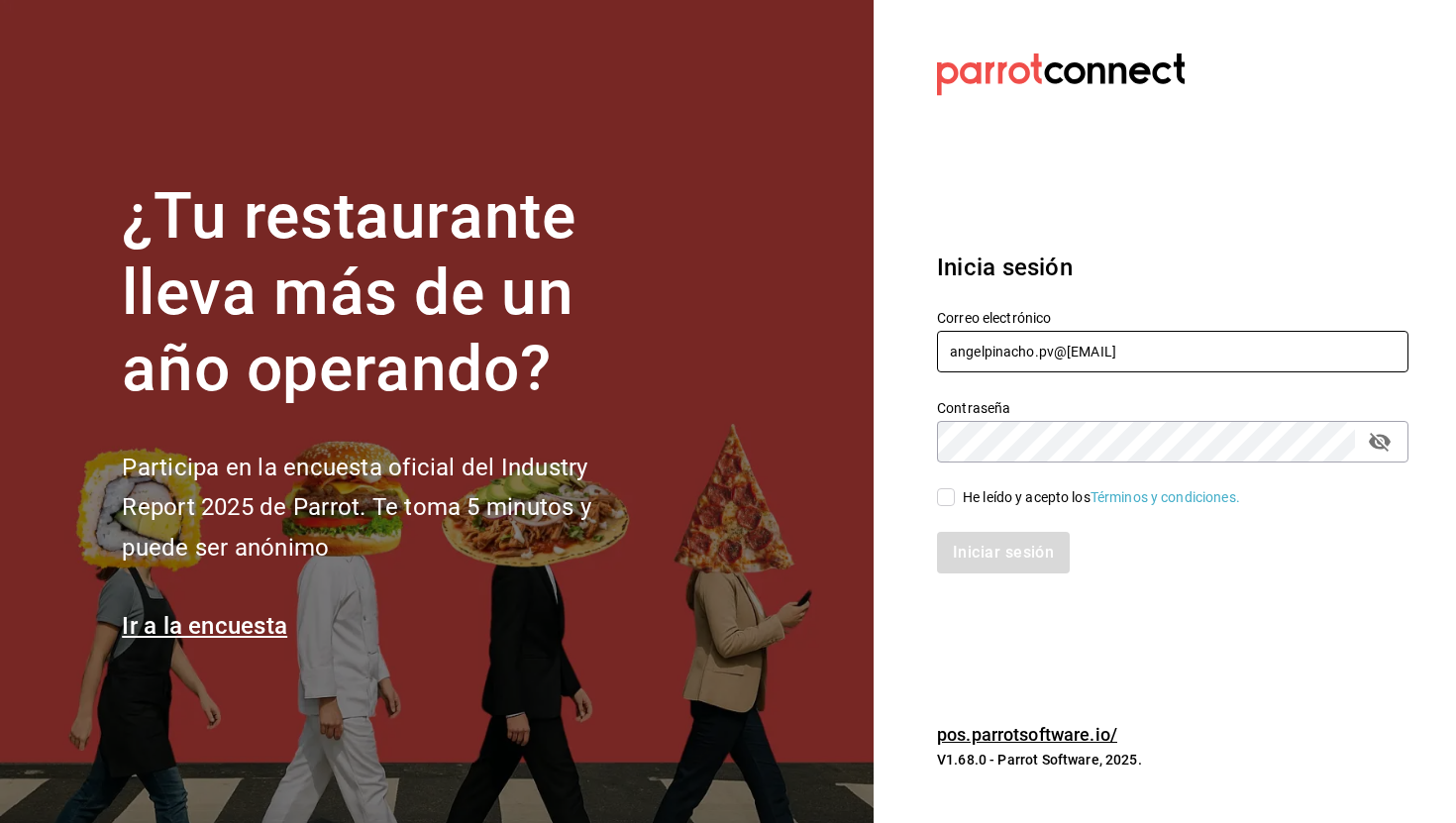 type on "angelpinacho.pv@gmail.com" 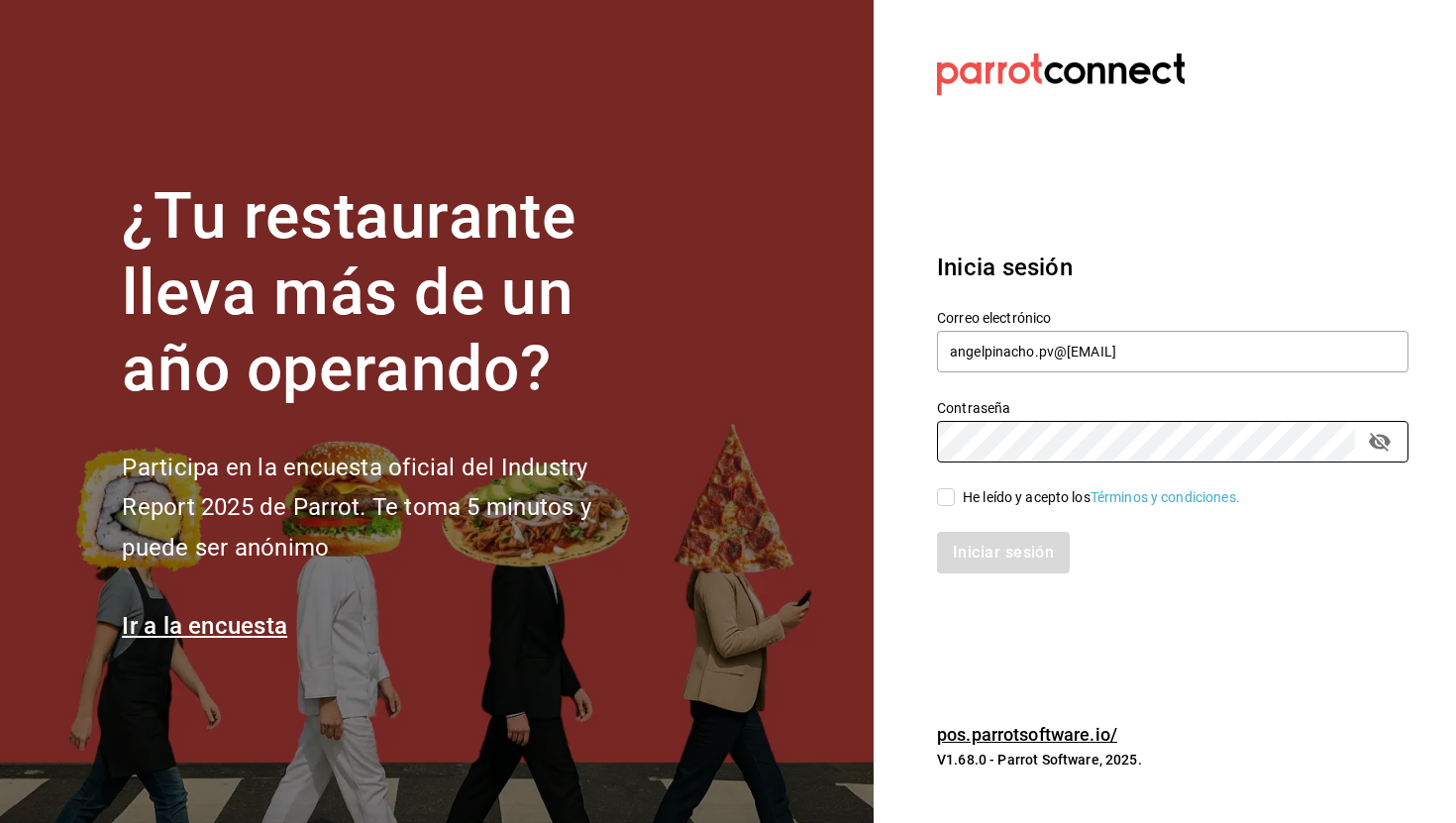 click on "He leído y acepto los  Términos y condiciones." at bounding box center [946, 497] 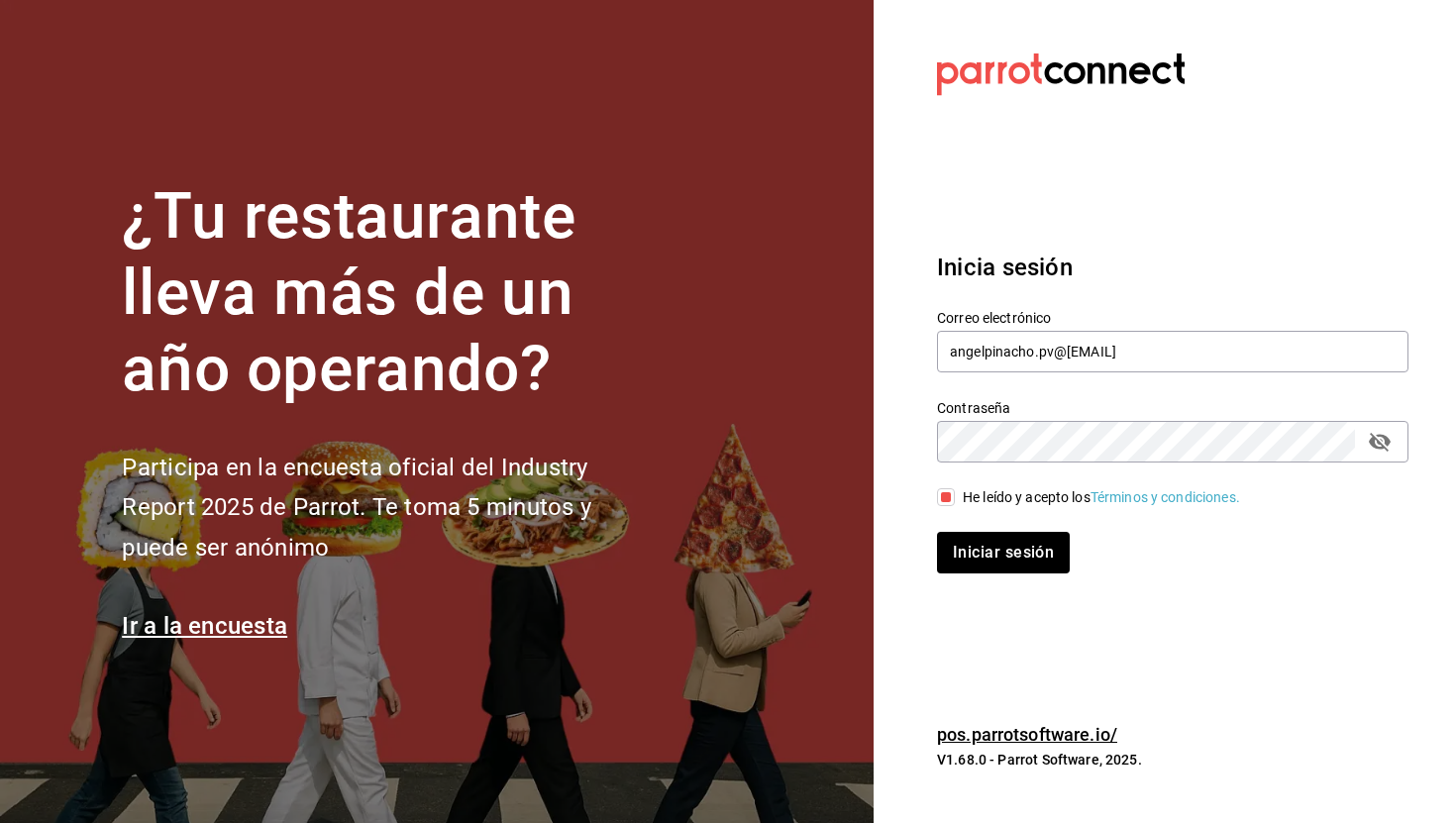 click on "Inicia sesión Correo electrónico angelpinacho.pv@gmail.com Contraseña Contraseña He leído y acepto los  Términos y condiciones. Iniciar sesión" at bounding box center (1173, 411) 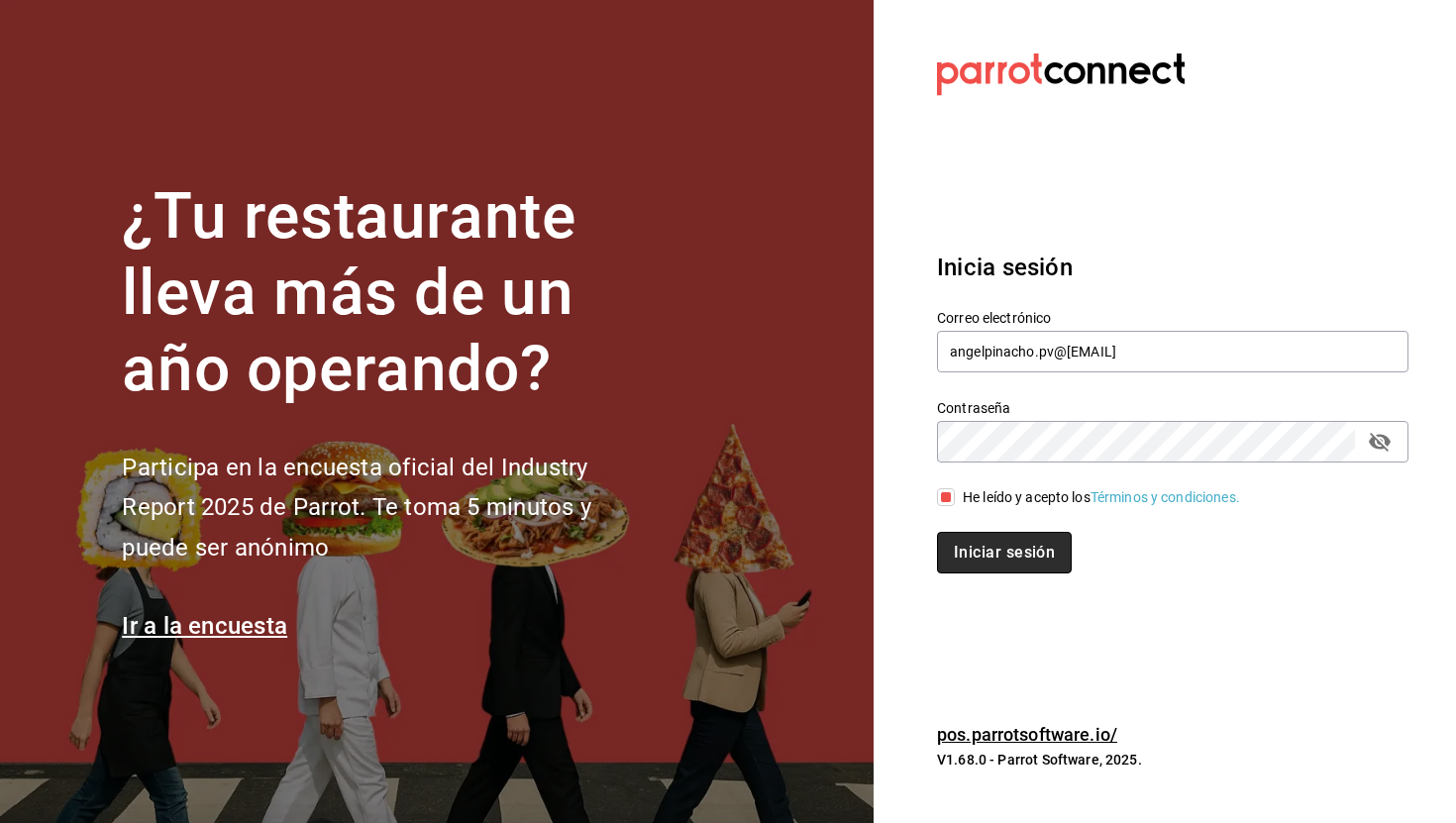 click on "Iniciar sesión" at bounding box center [1004, 553] 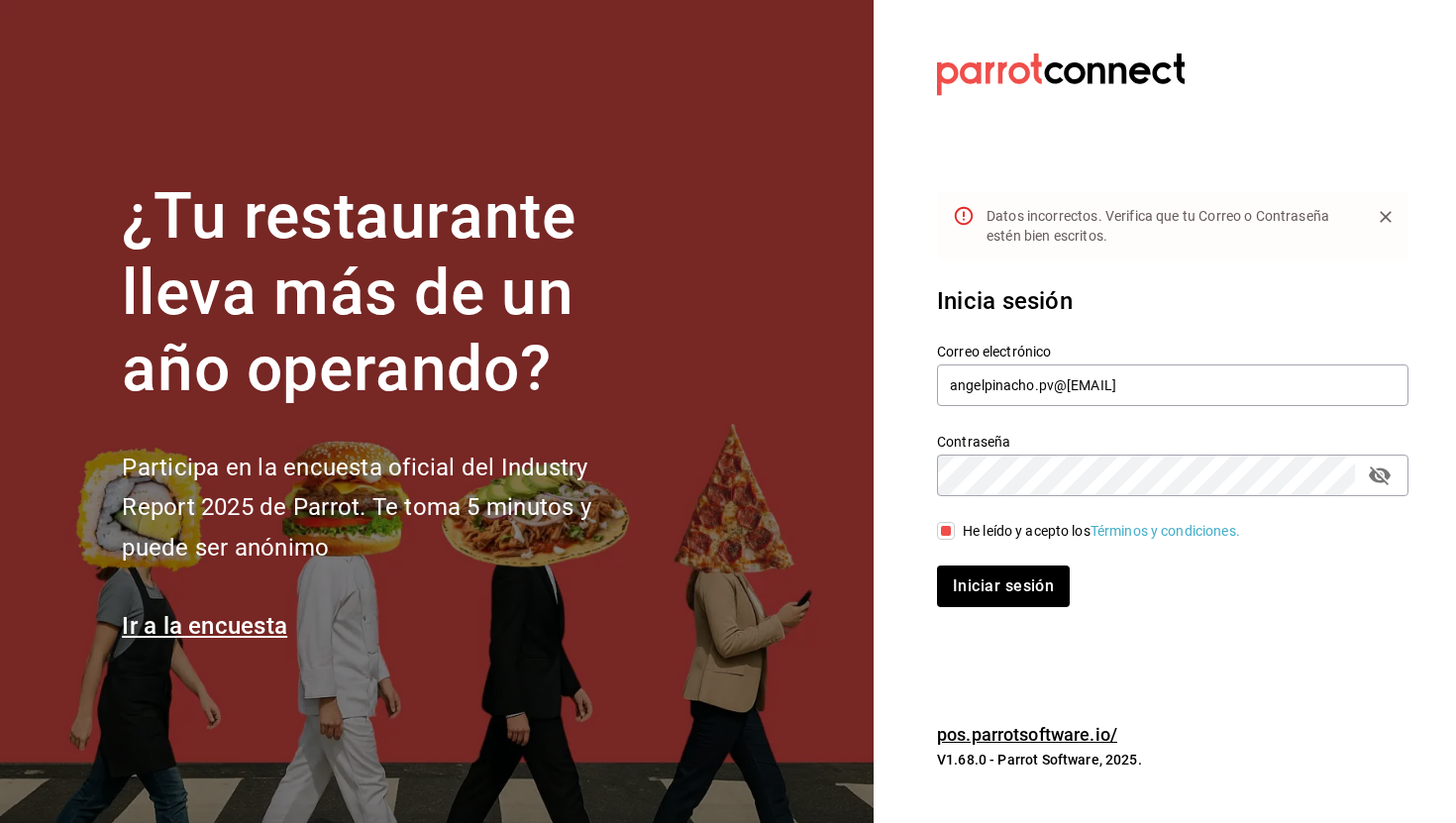 click 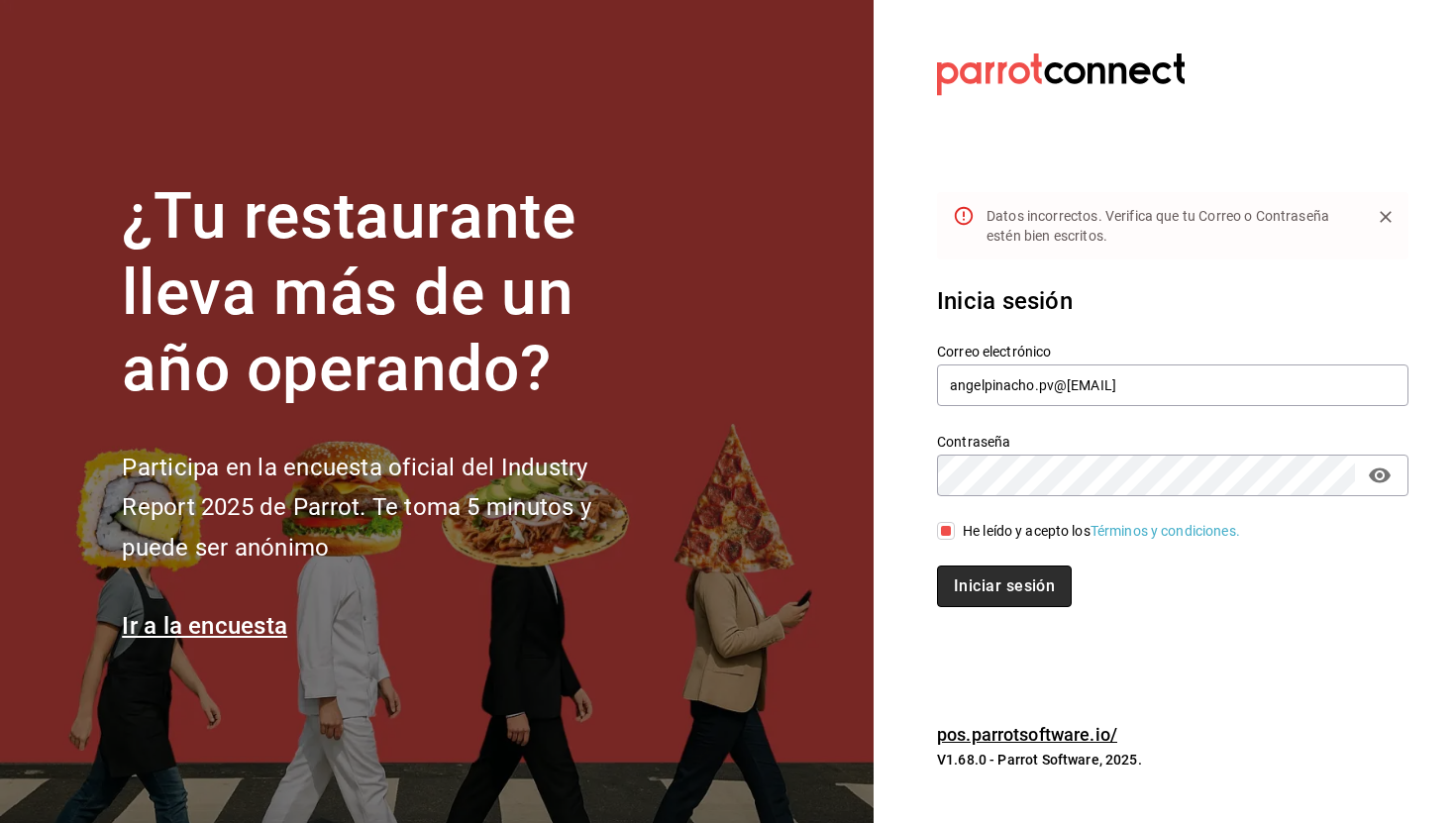 click on "Iniciar sesión" at bounding box center (1004, 586) 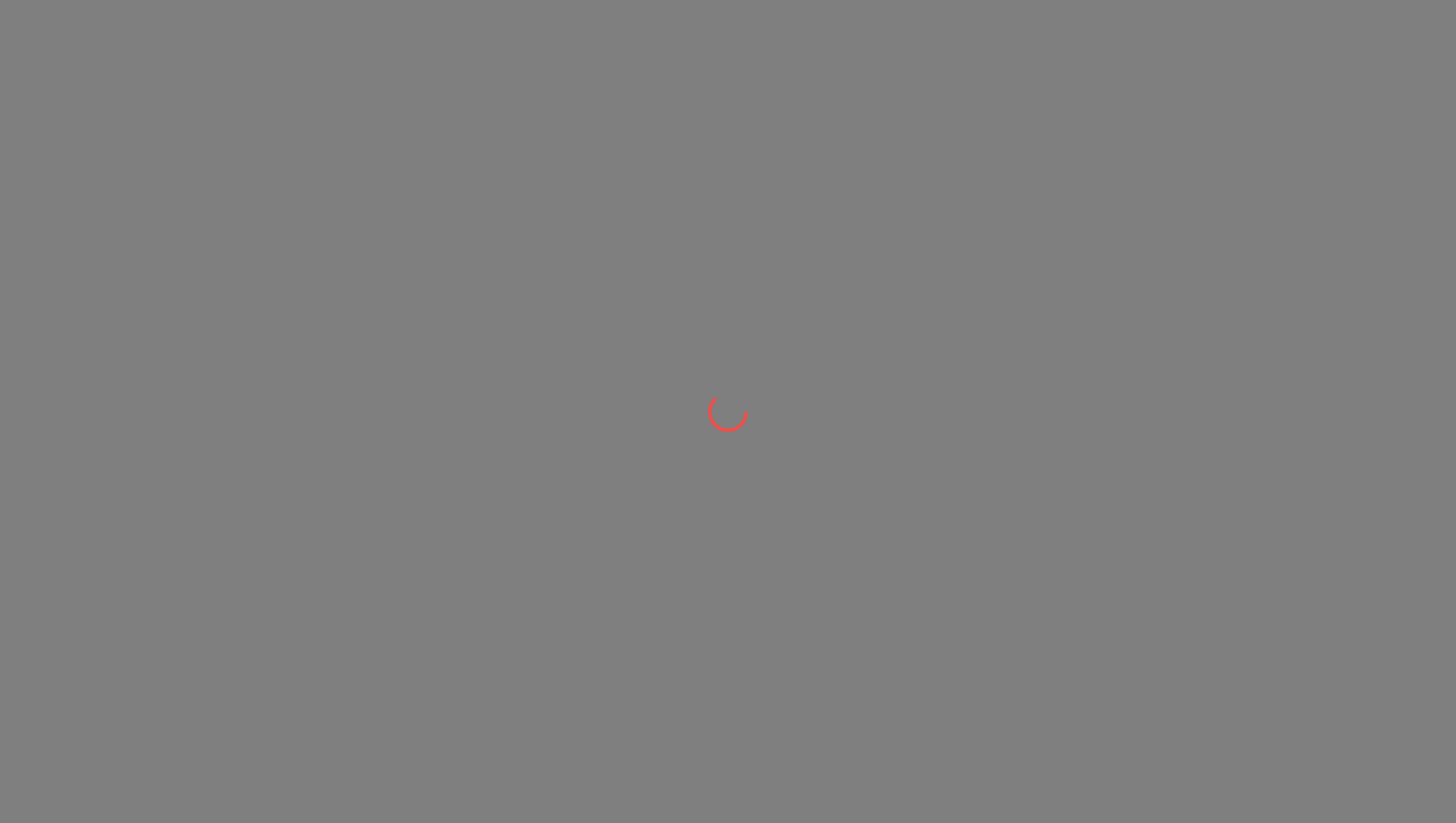 scroll, scrollTop: 0, scrollLeft: 0, axis: both 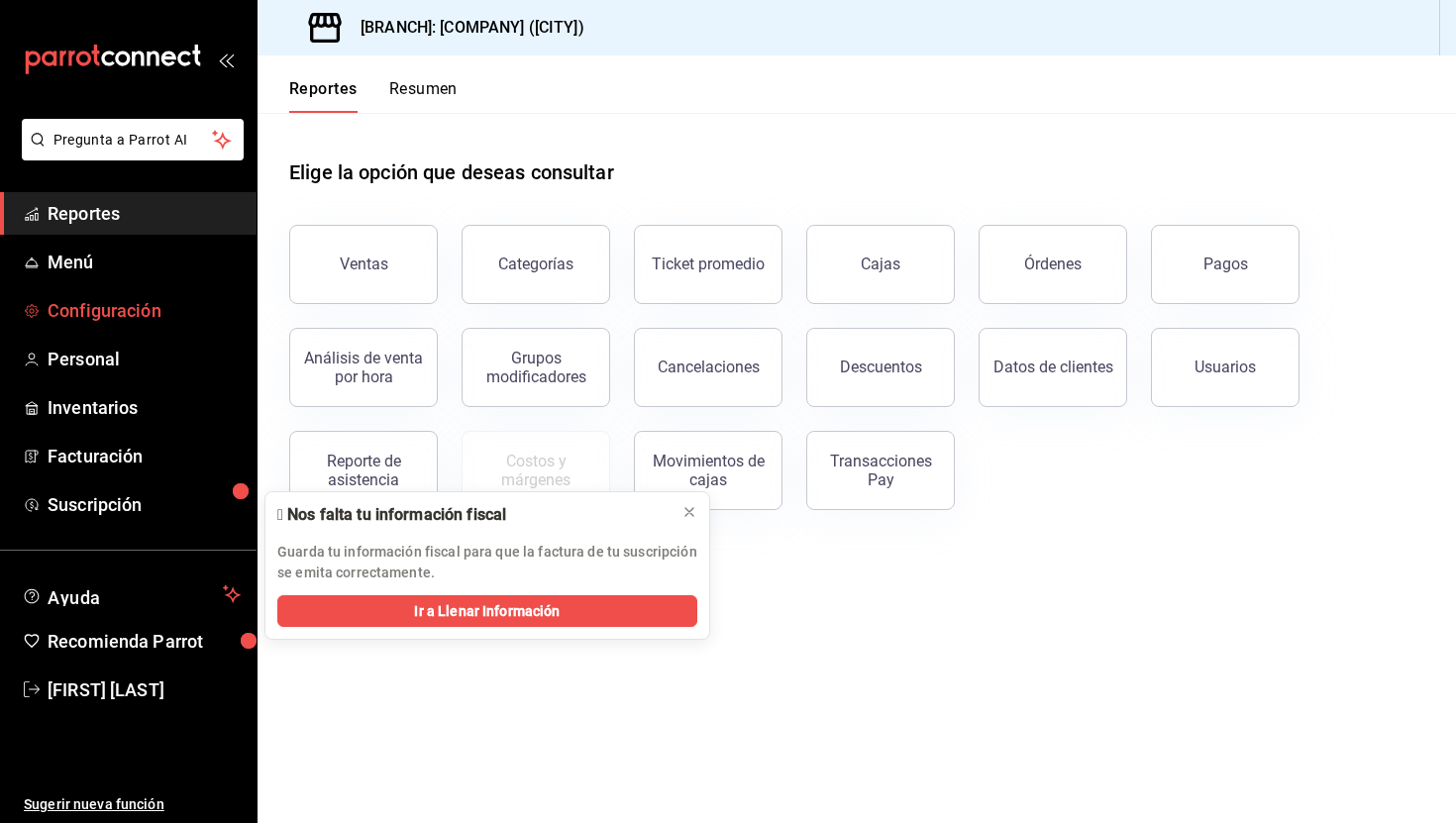 click on "Configuración" at bounding box center [144, 310] 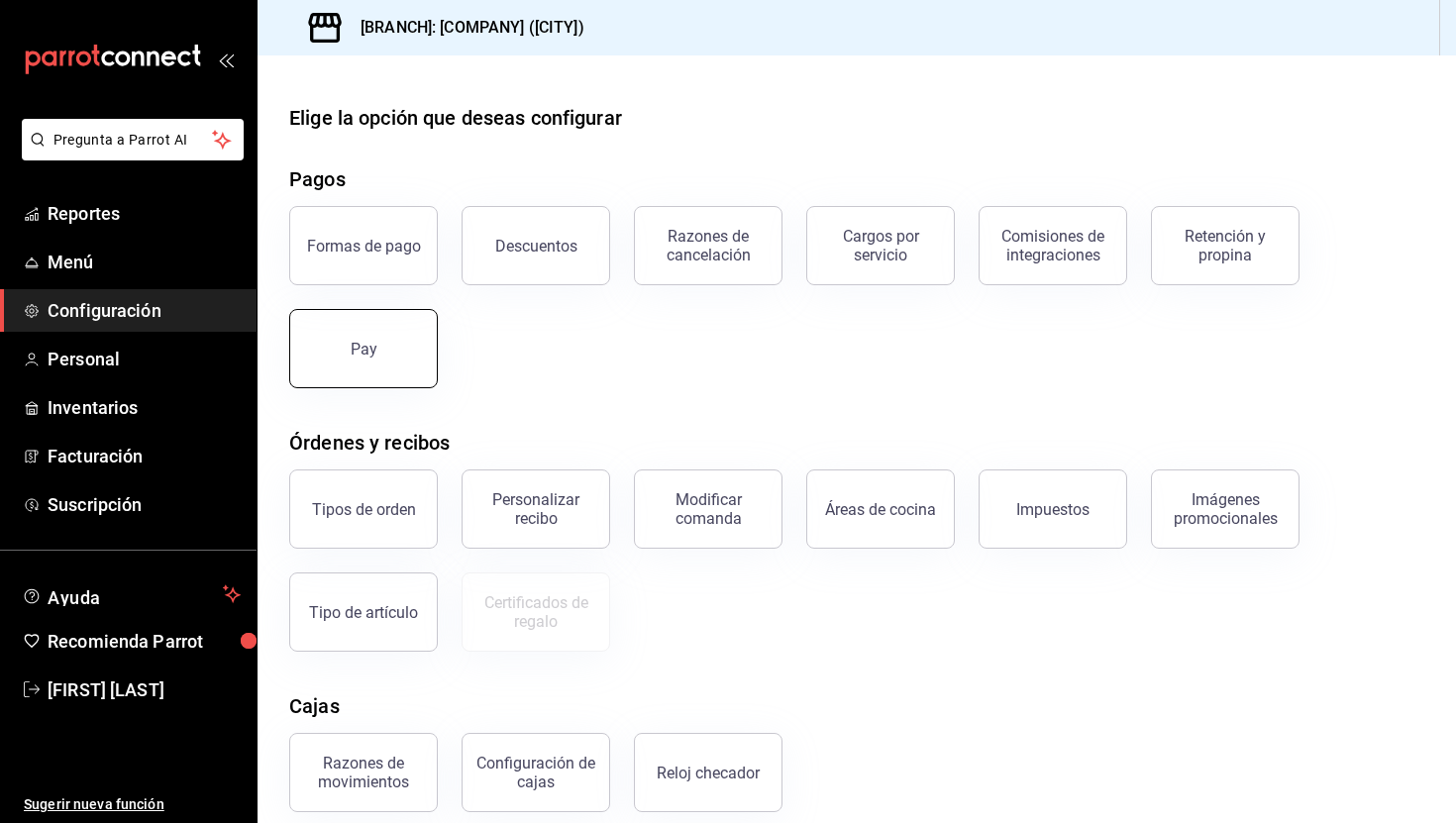 click on "Pay" at bounding box center [364, 349] 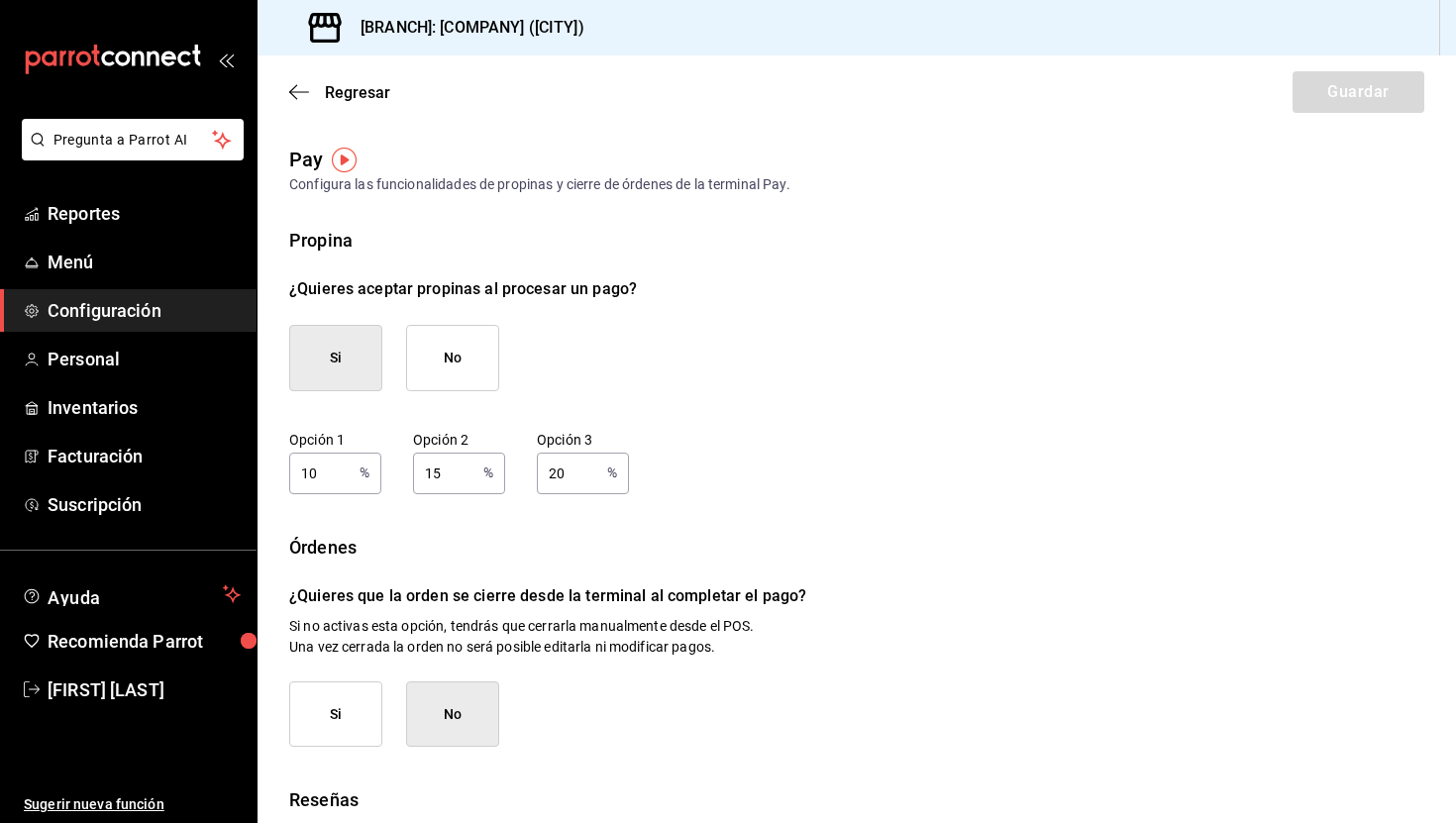 click on "Regresar Guardar" at bounding box center [857, 92] 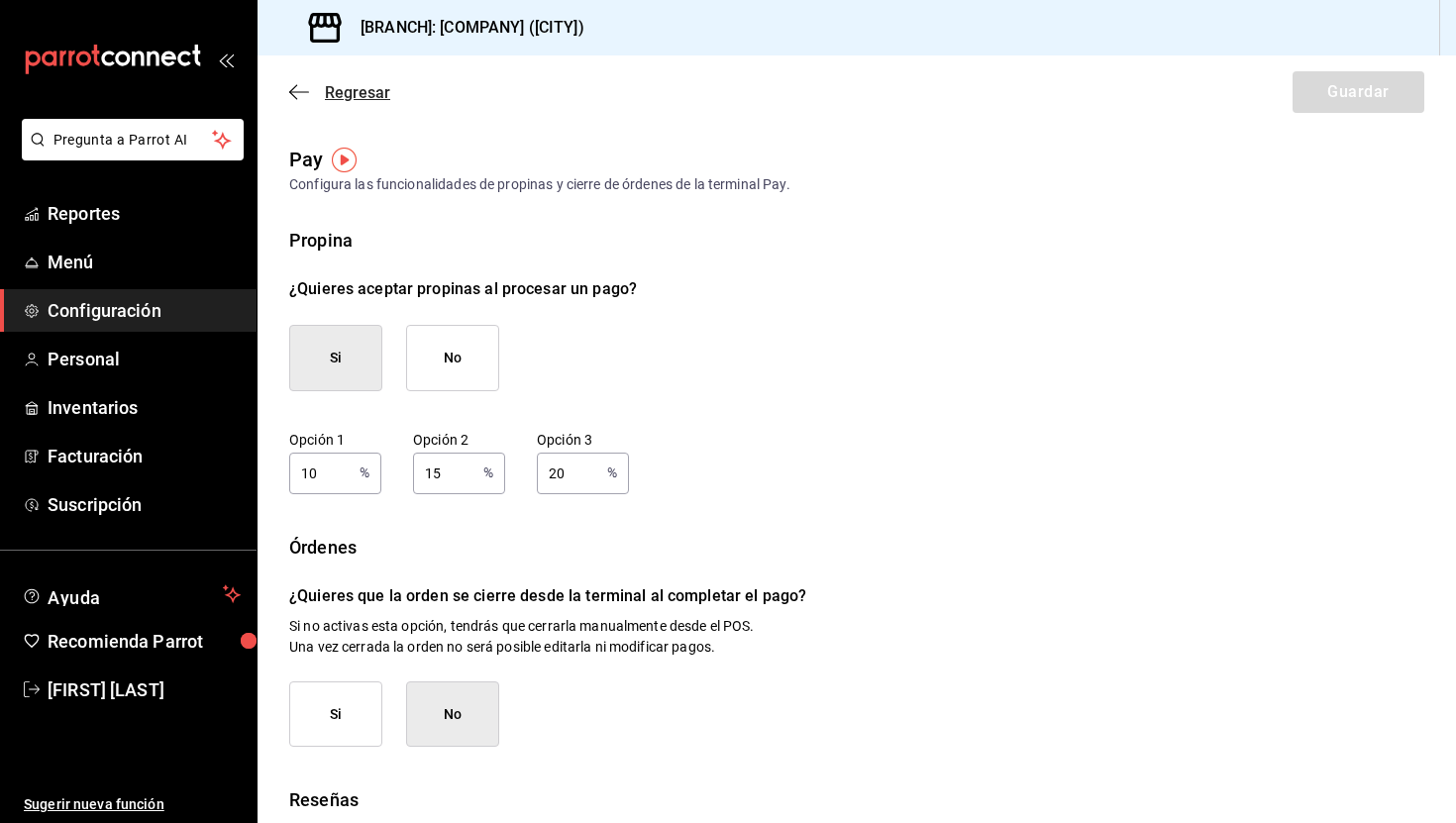 click 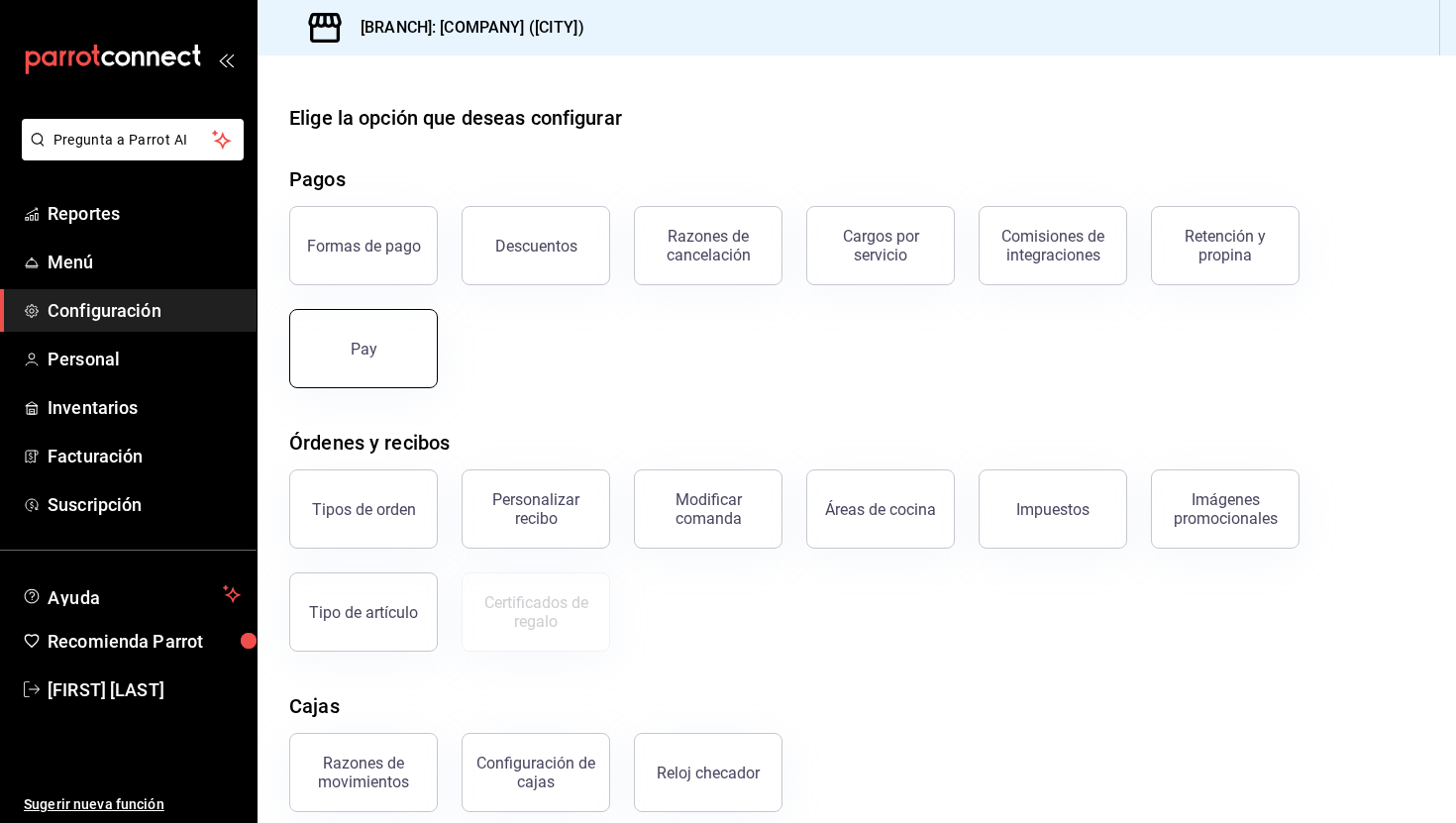click on "Pay" at bounding box center [364, 349] 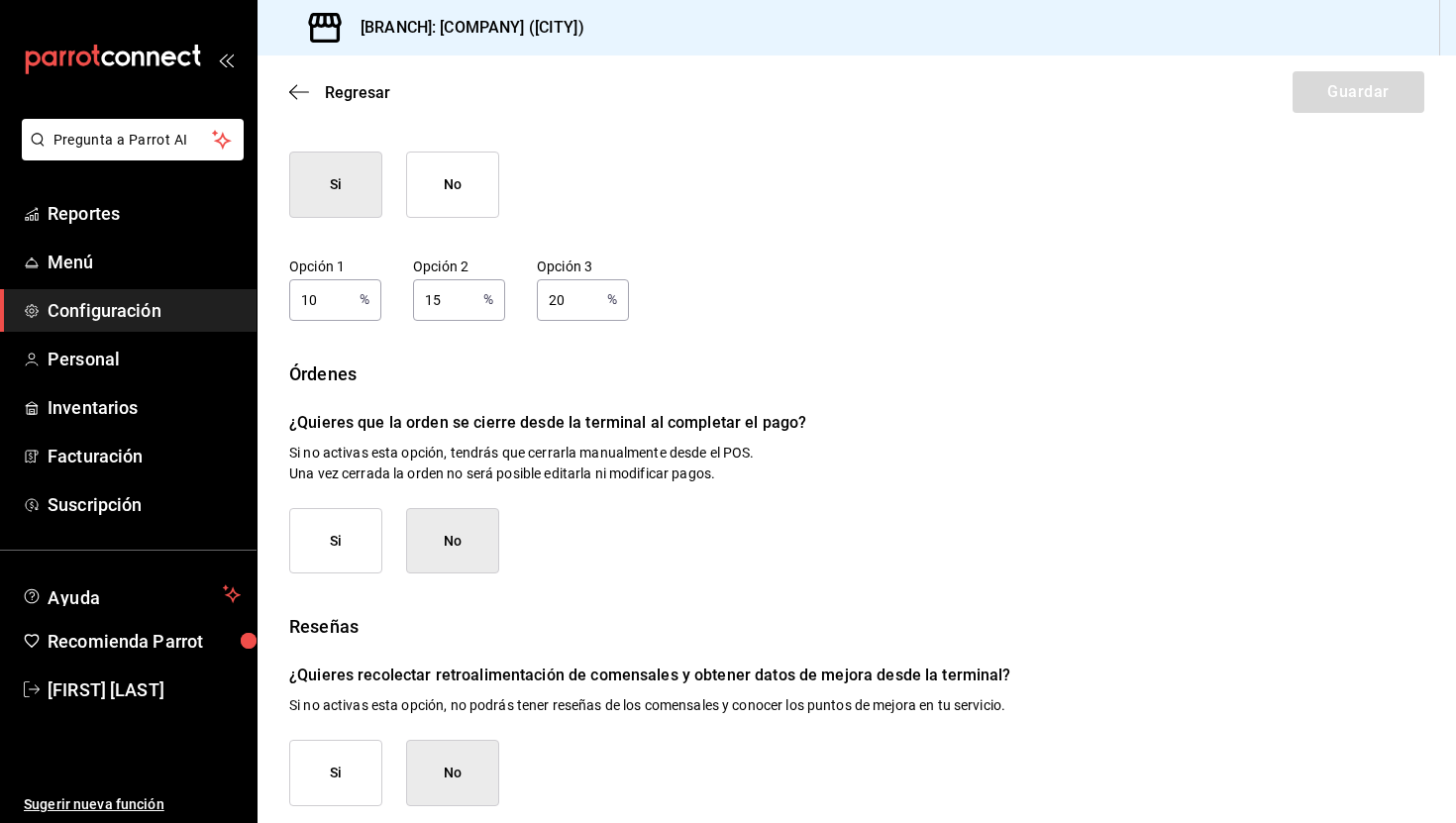scroll, scrollTop: 187, scrollLeft: 0, axis: vertical 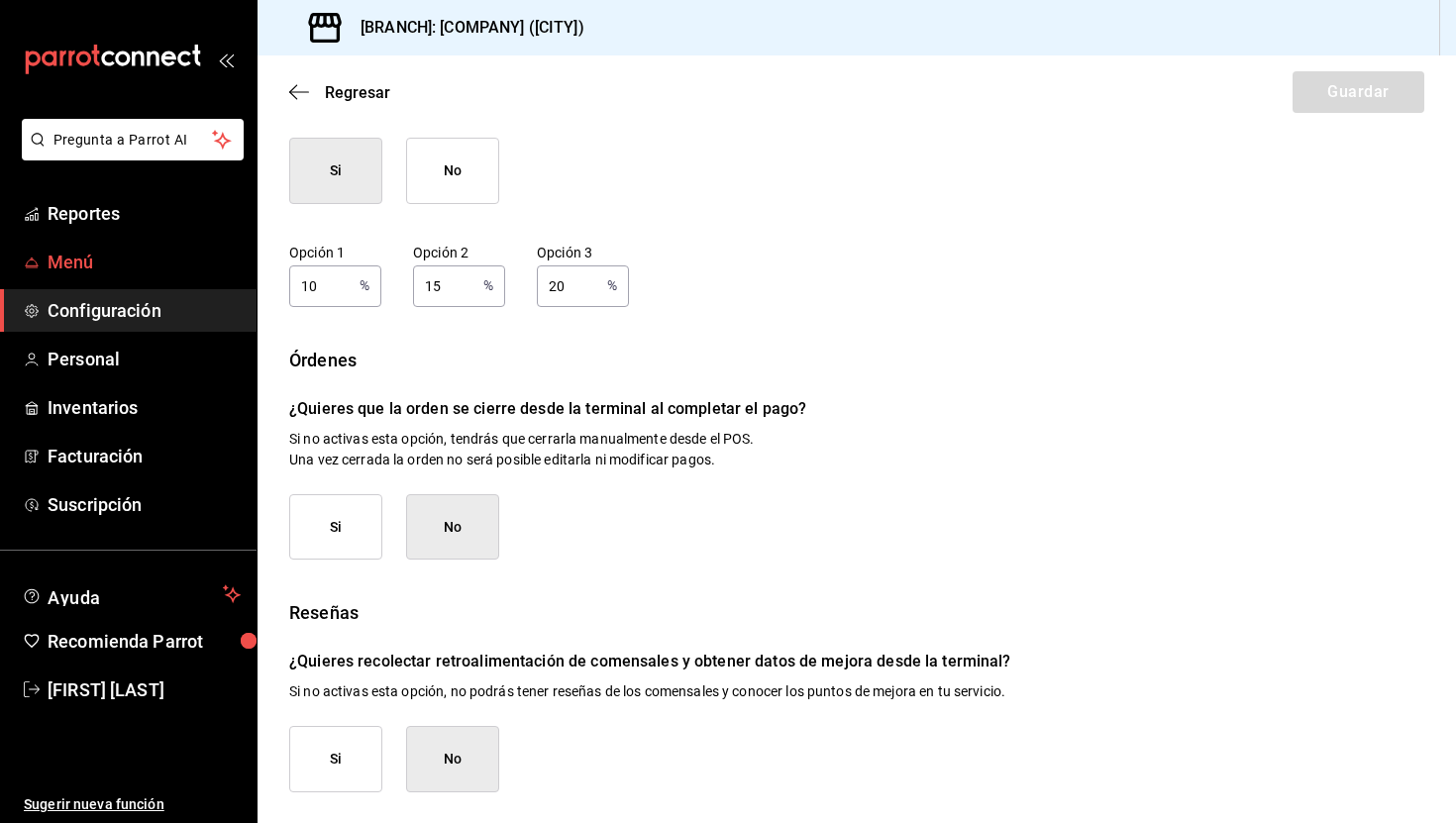 click on "Menú" at bounding box center (144, 261) 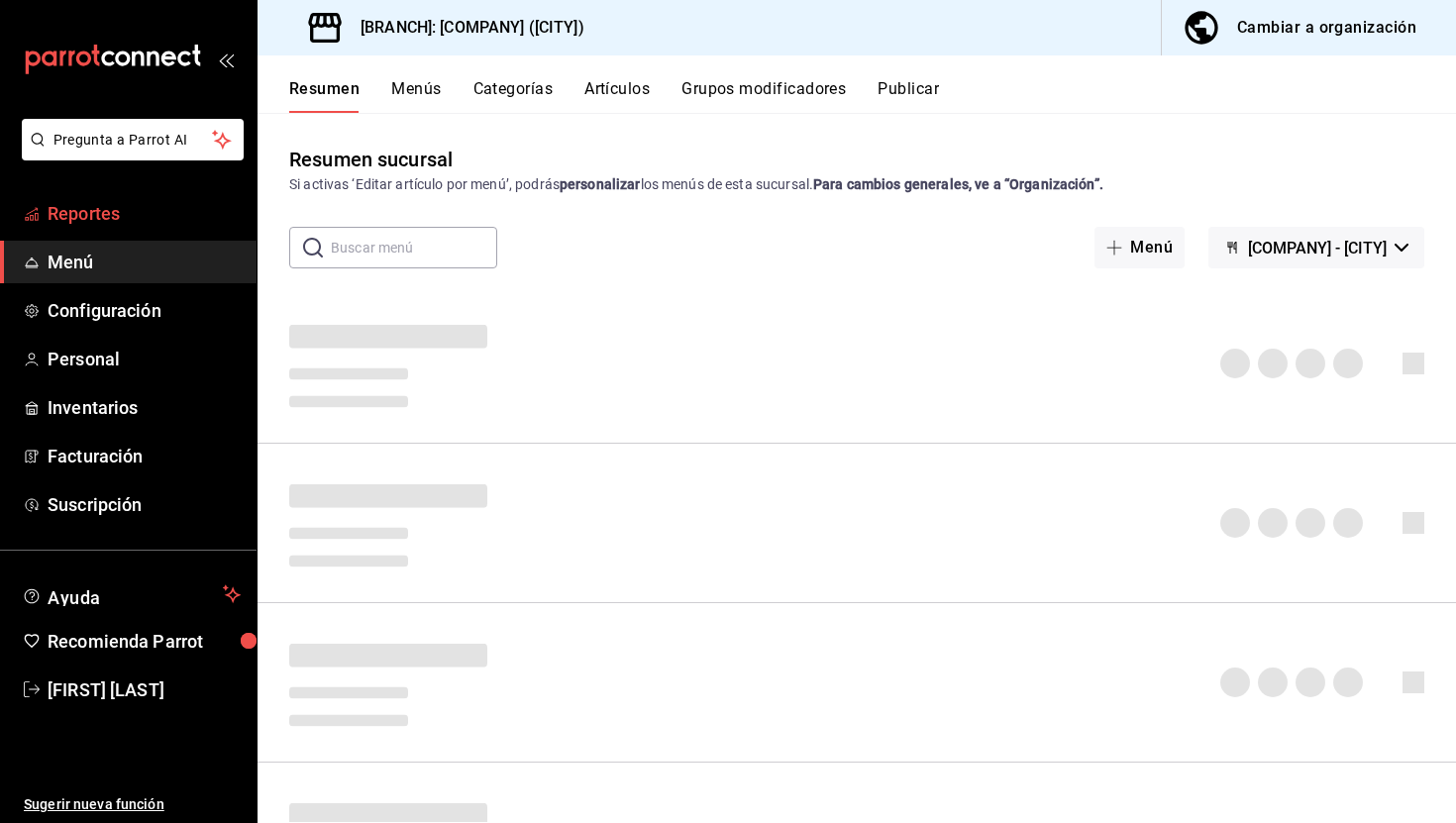 click on "Reportes" at bounding box center [128, 213] 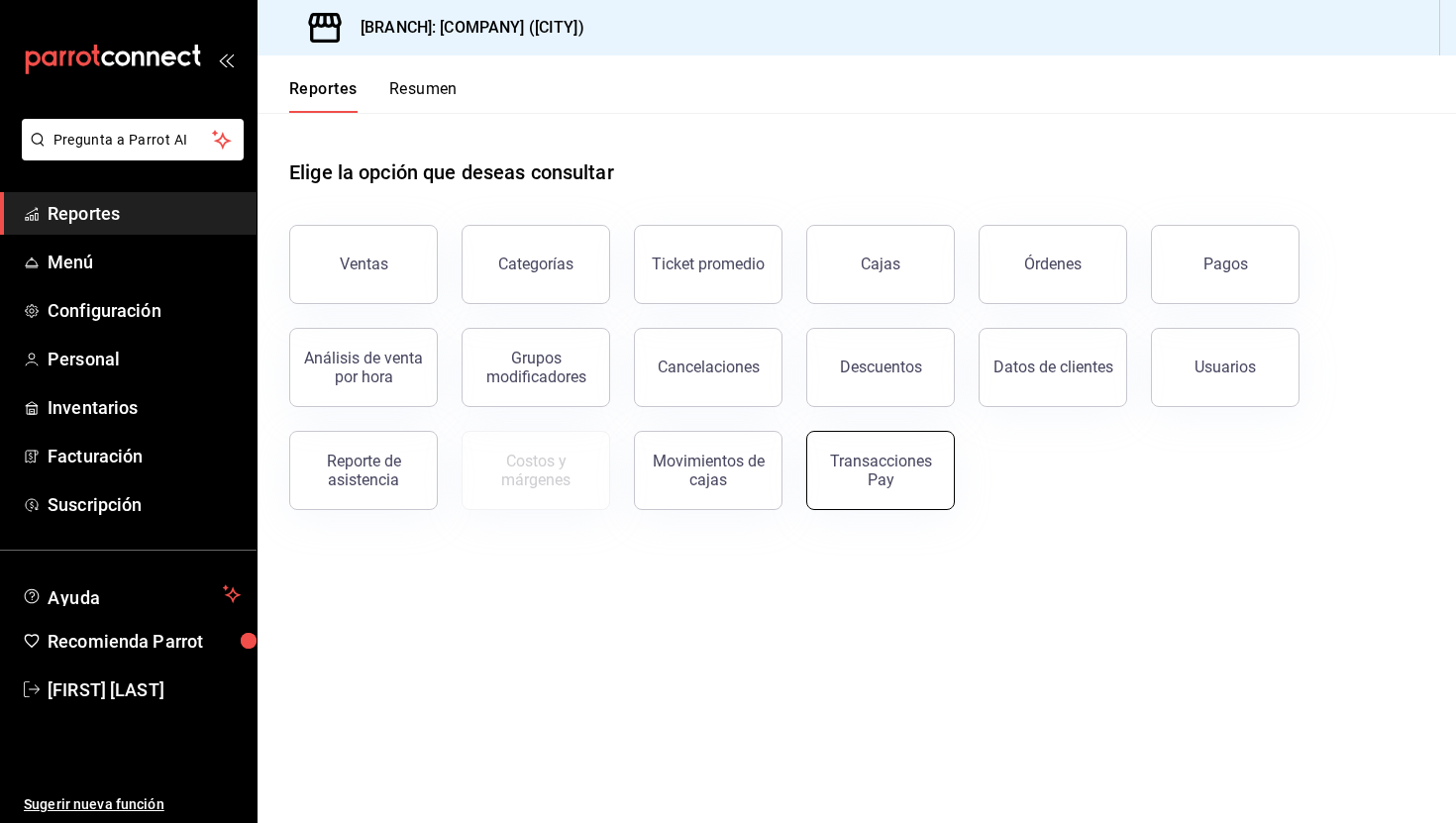 click on "Transacciones Pay" at bounding box center [881, 470] 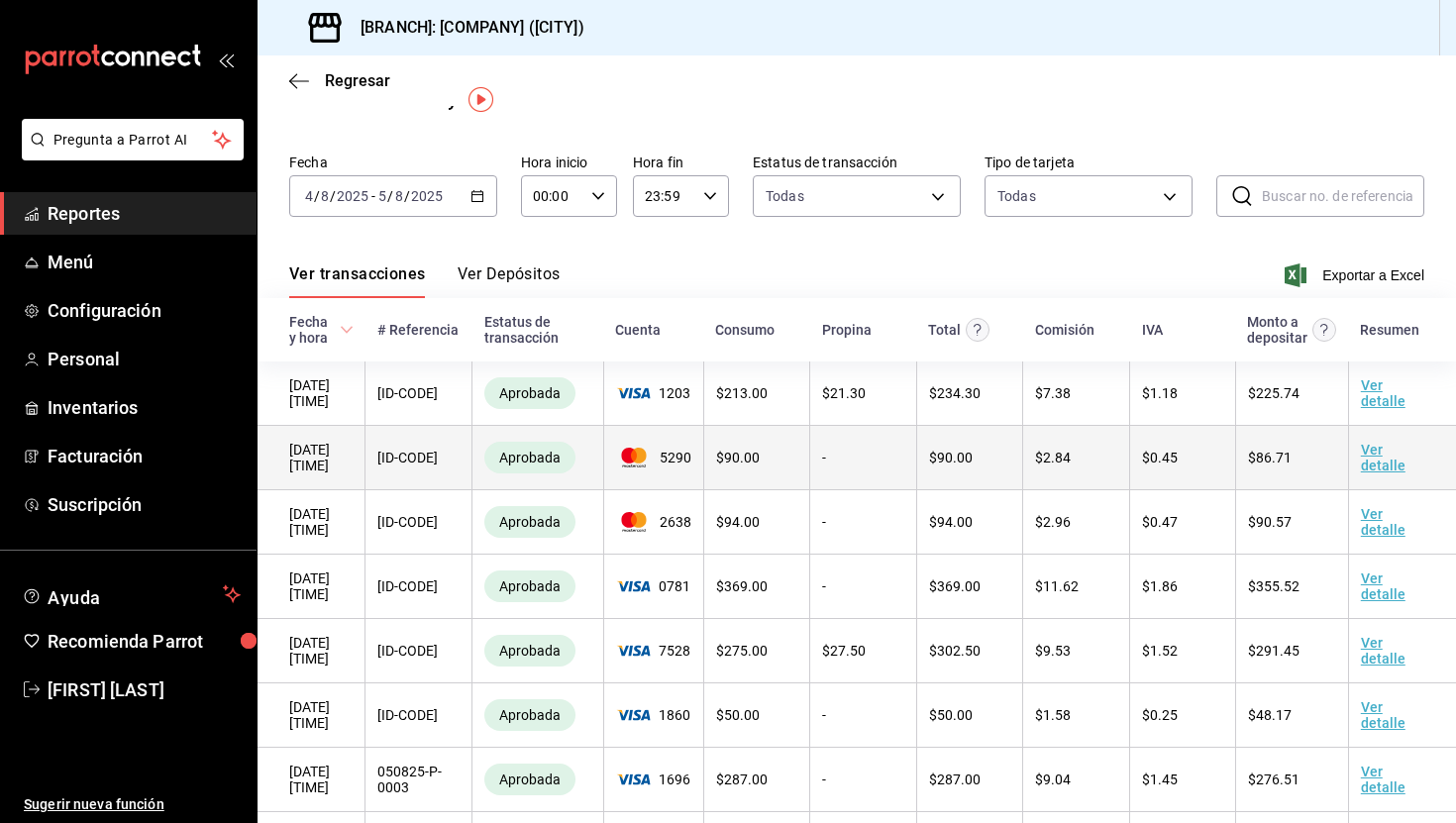 scroll, scrollTop: 0, scrollLeft: 0, axis: both 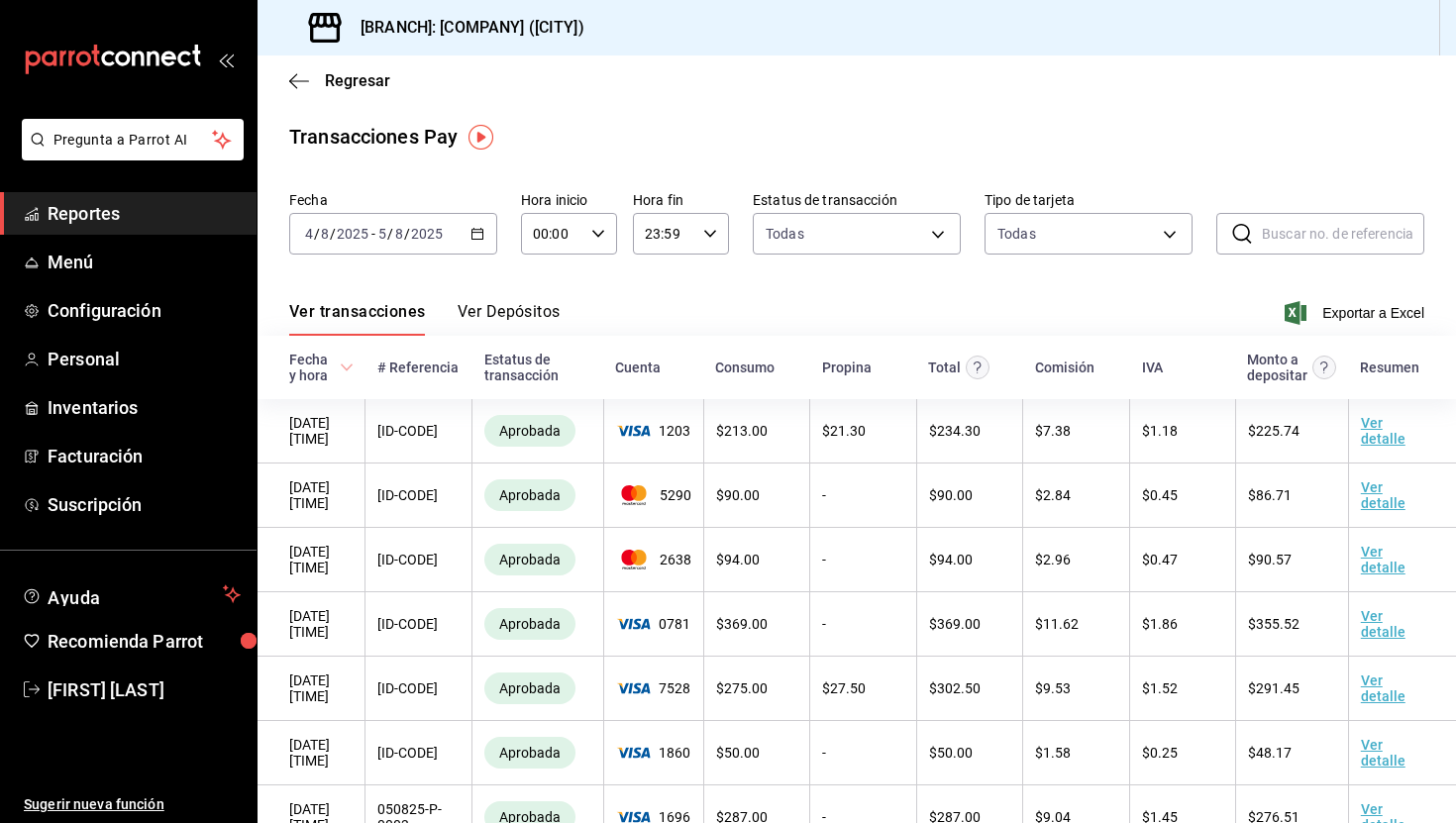 click on "Ver Depósitos" at bounding box center (509, 319) 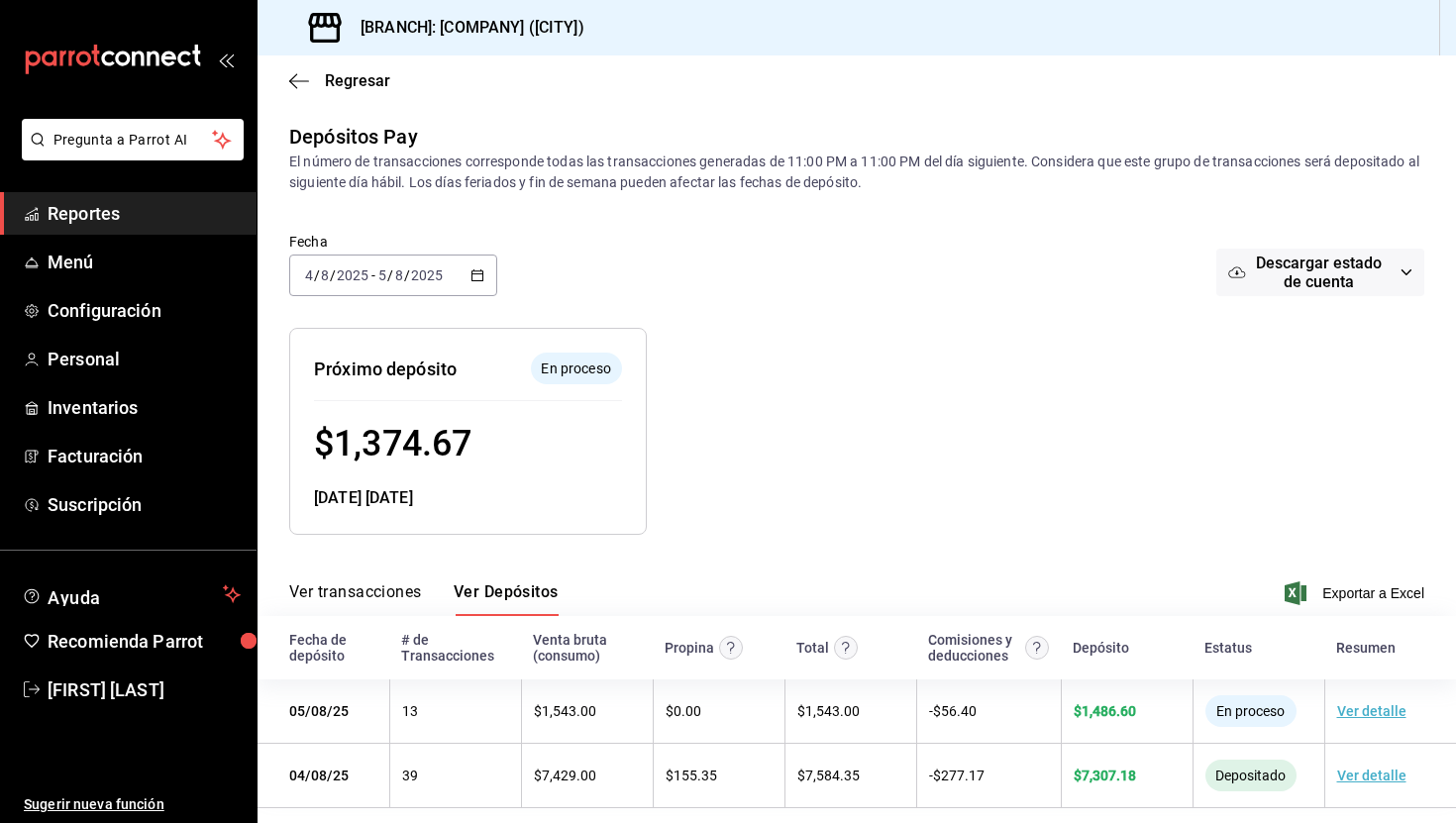 scroll, scrollTop: 18, scrollLeft: 0, axis: vertical 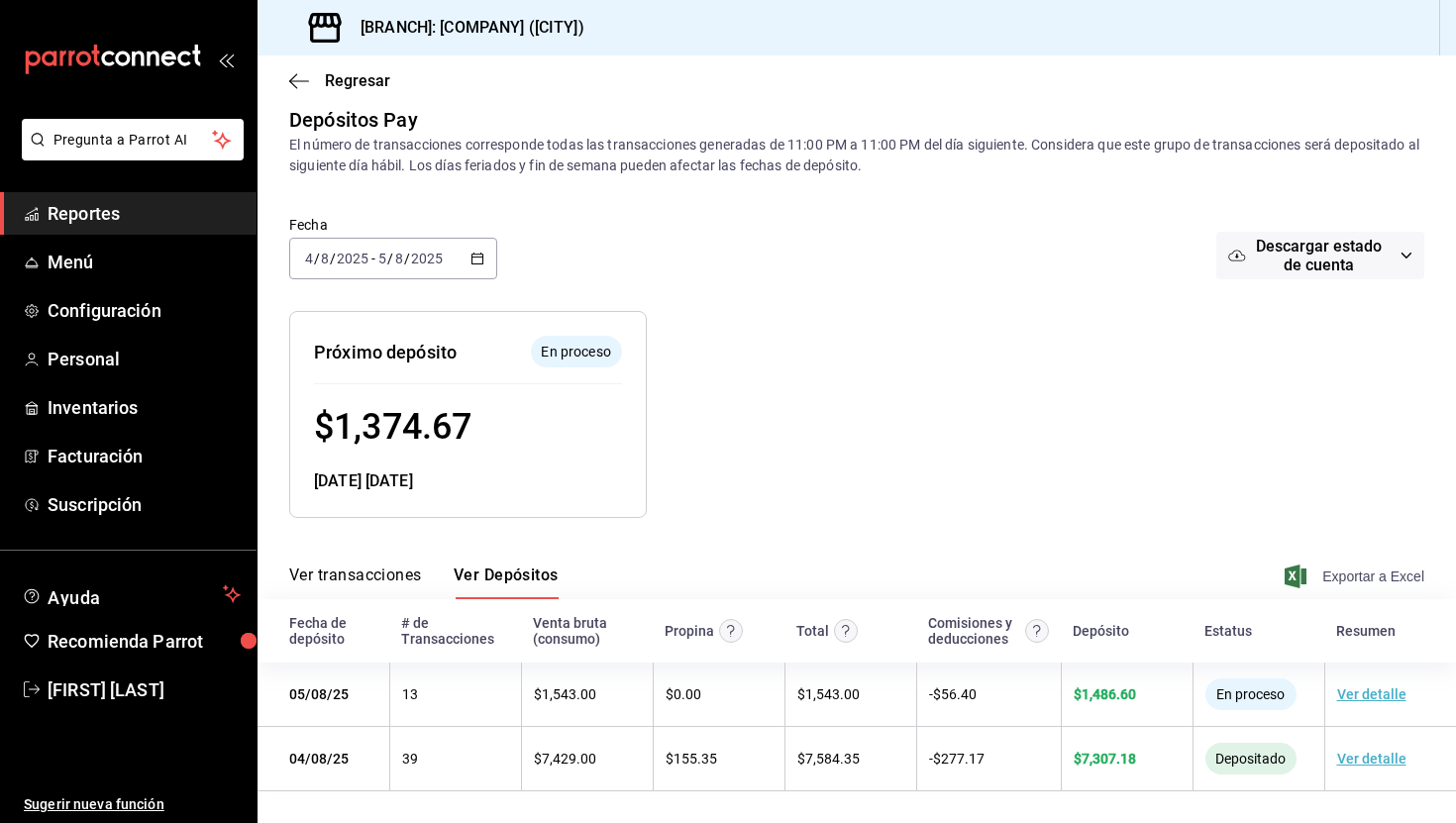 click on "Exportar a Excel" at bounding box center (1356, 576) 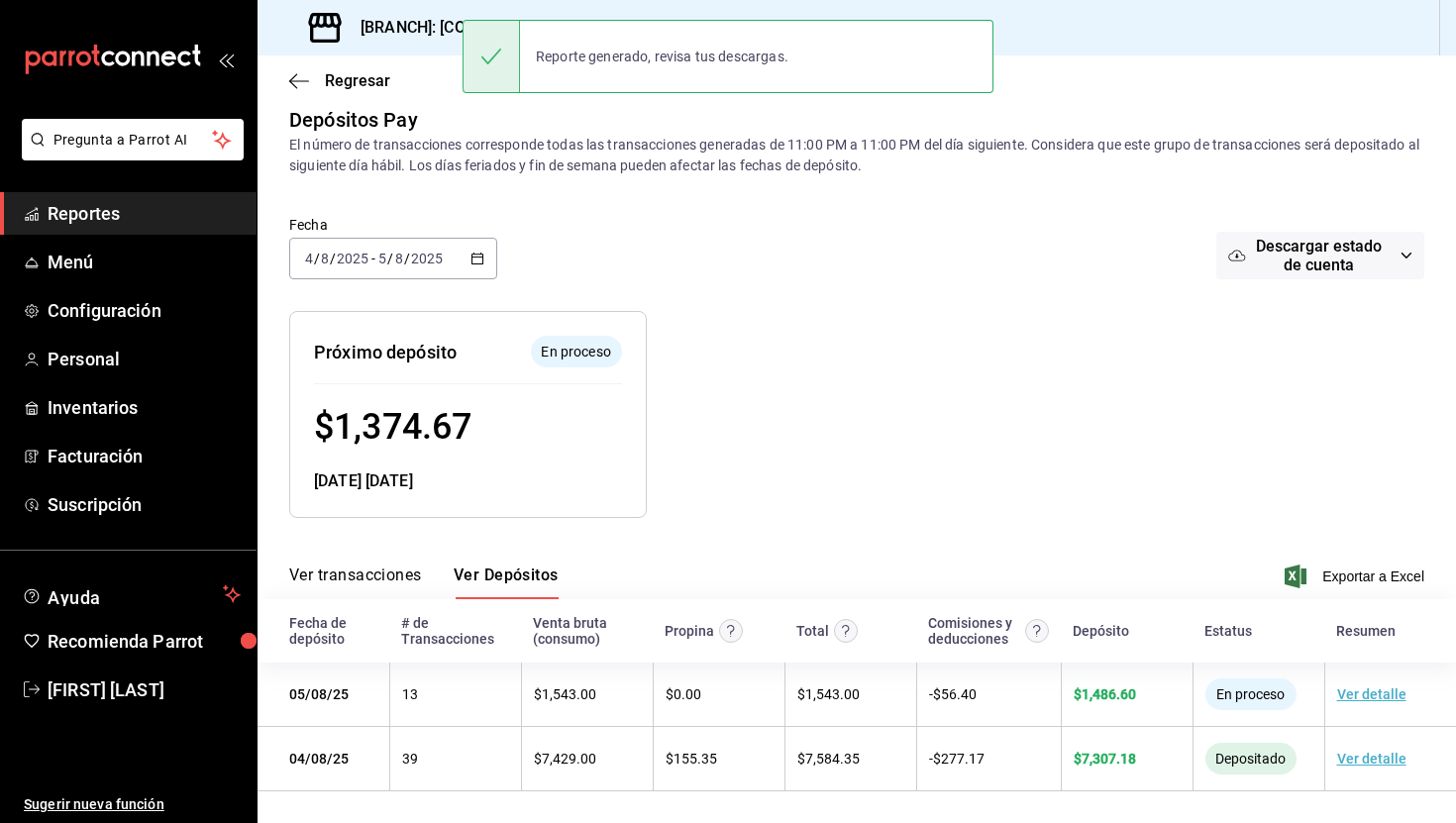 click on "Reporte generado, revisa tus descargas." at bounding box center [728, 56] 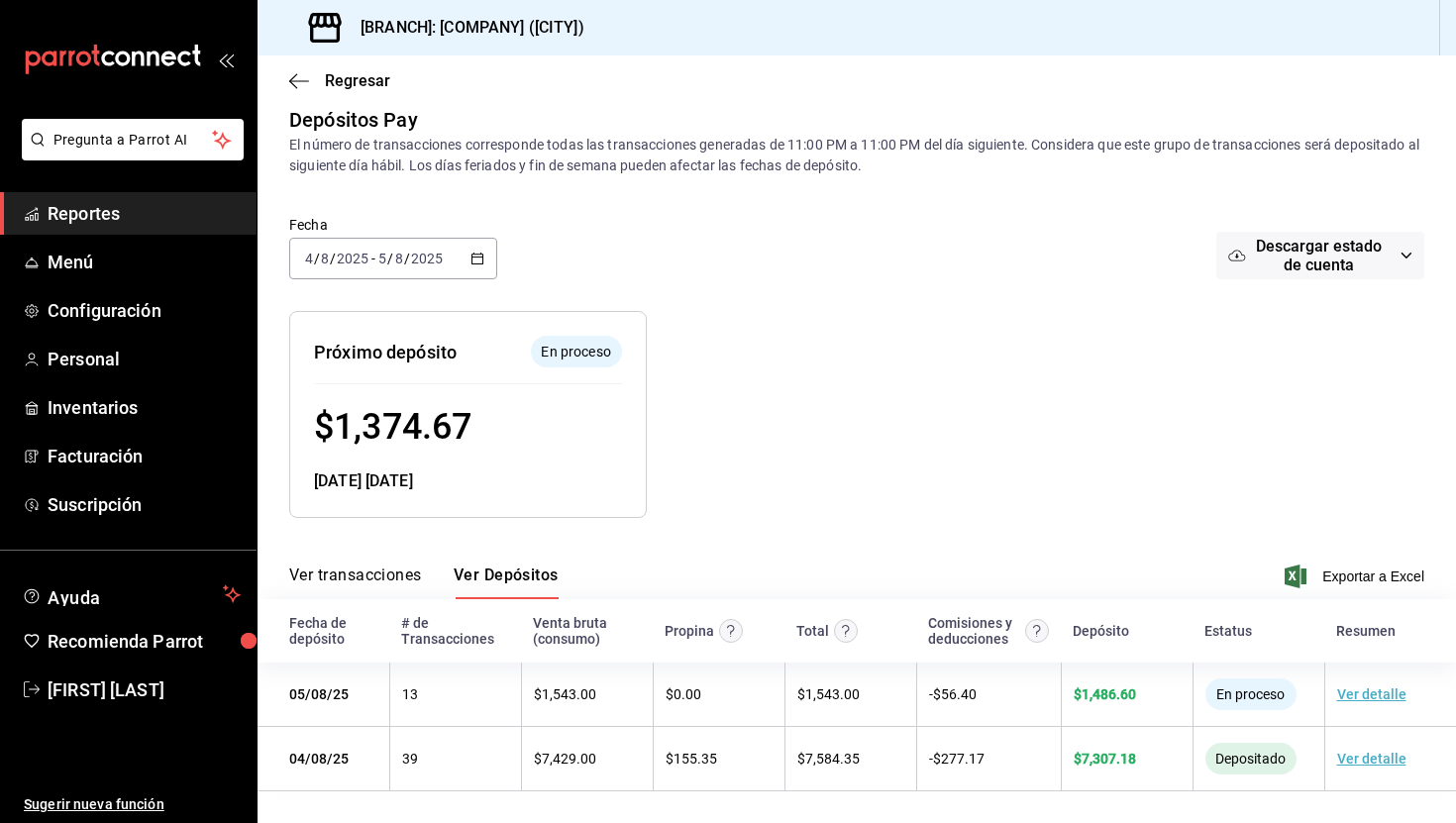 click 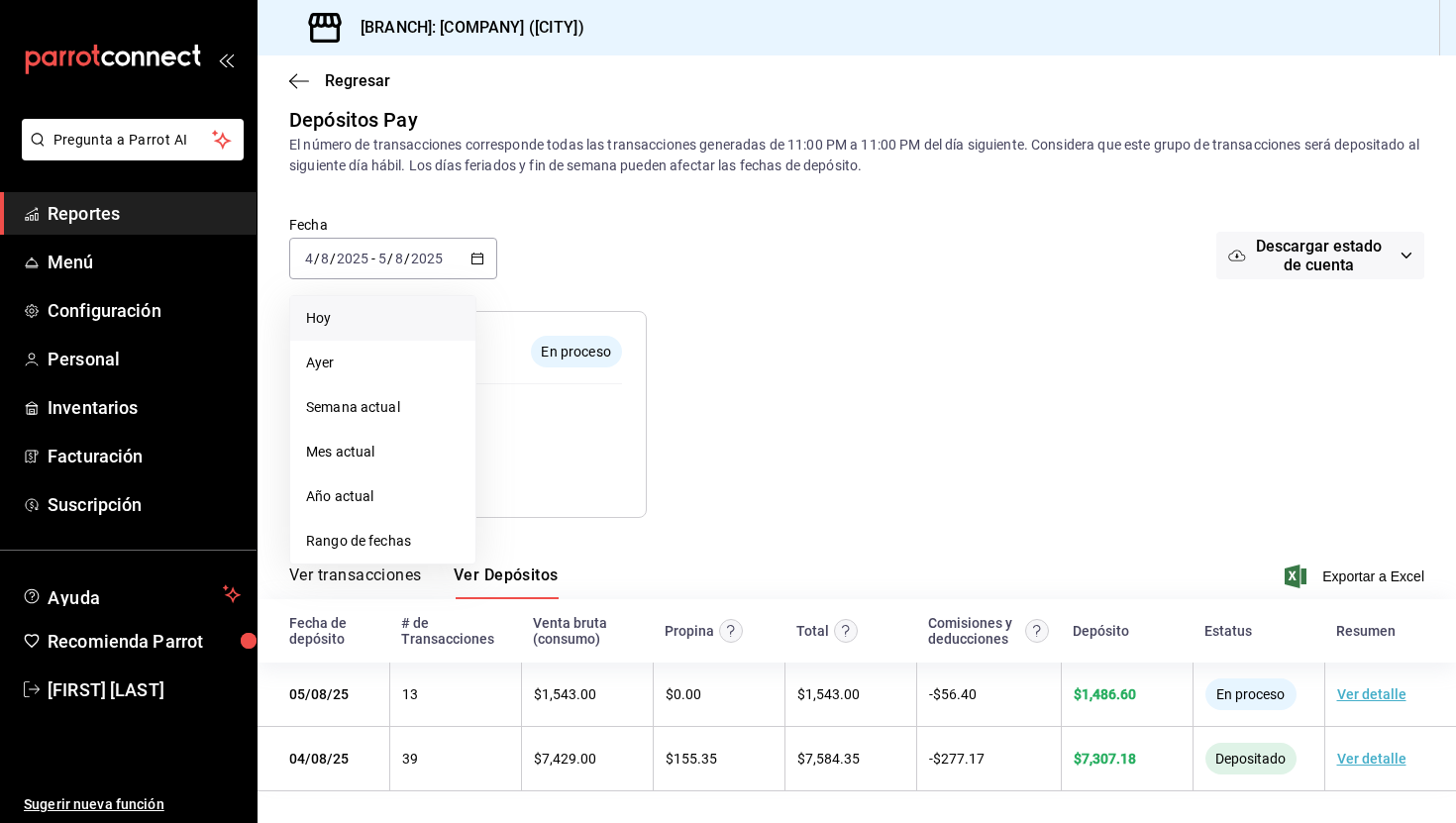 click on "Hoy" at bounding box center [382, 318] 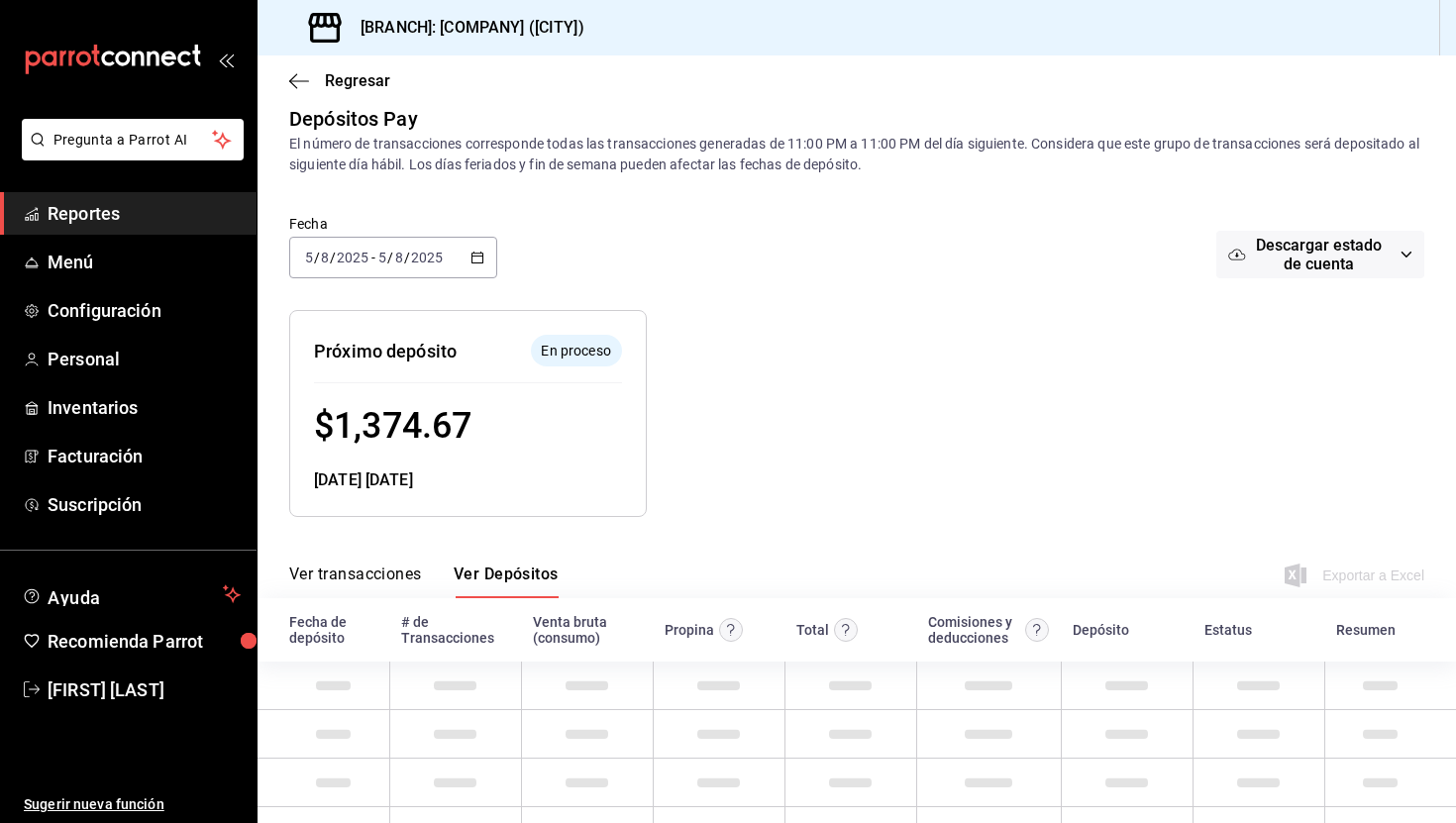 scroll, scrollTop: 0, scrollLeft: 0, axis: both 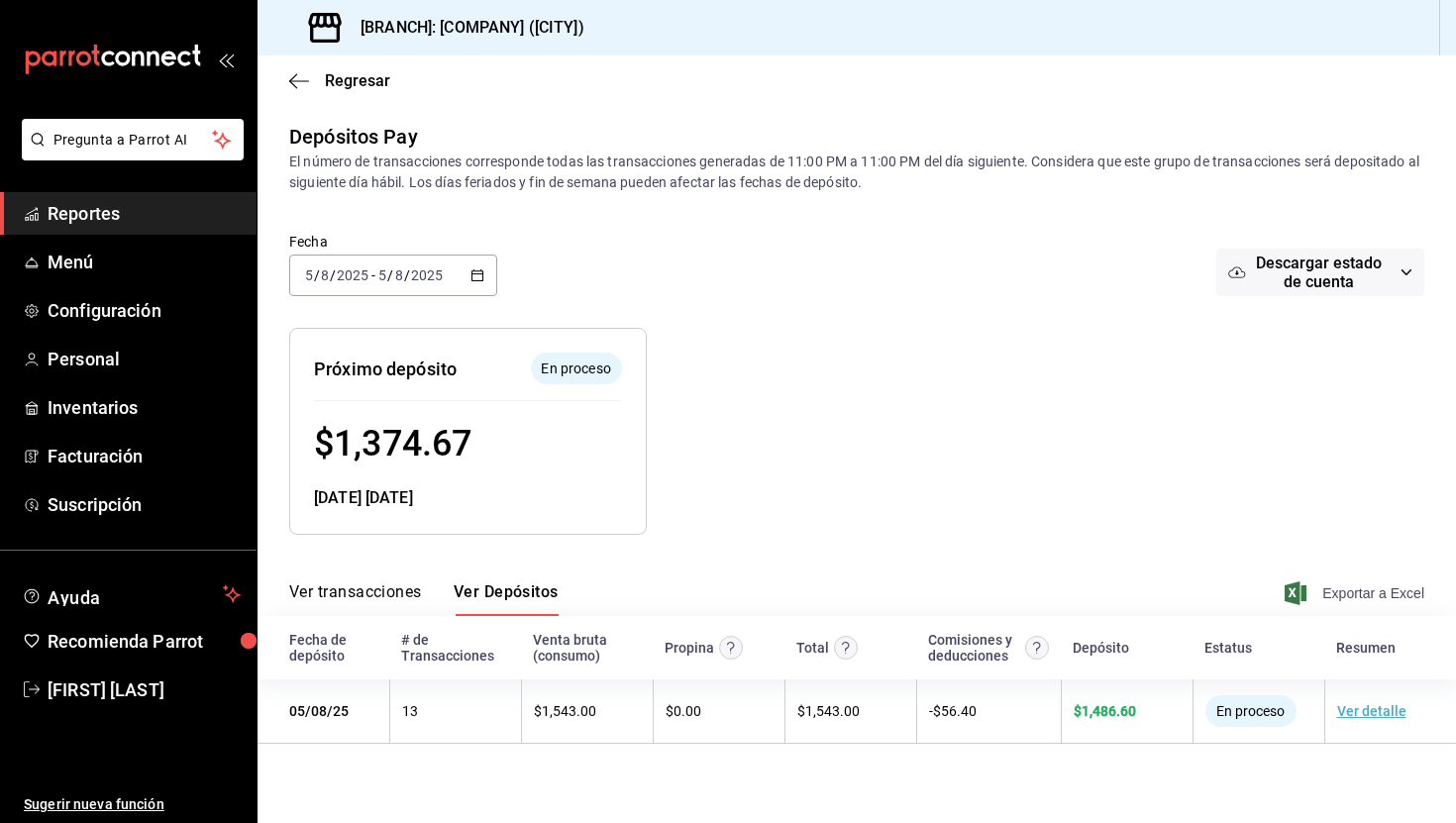click on "Exportar a Excel" at bounding box center (1356, 593) 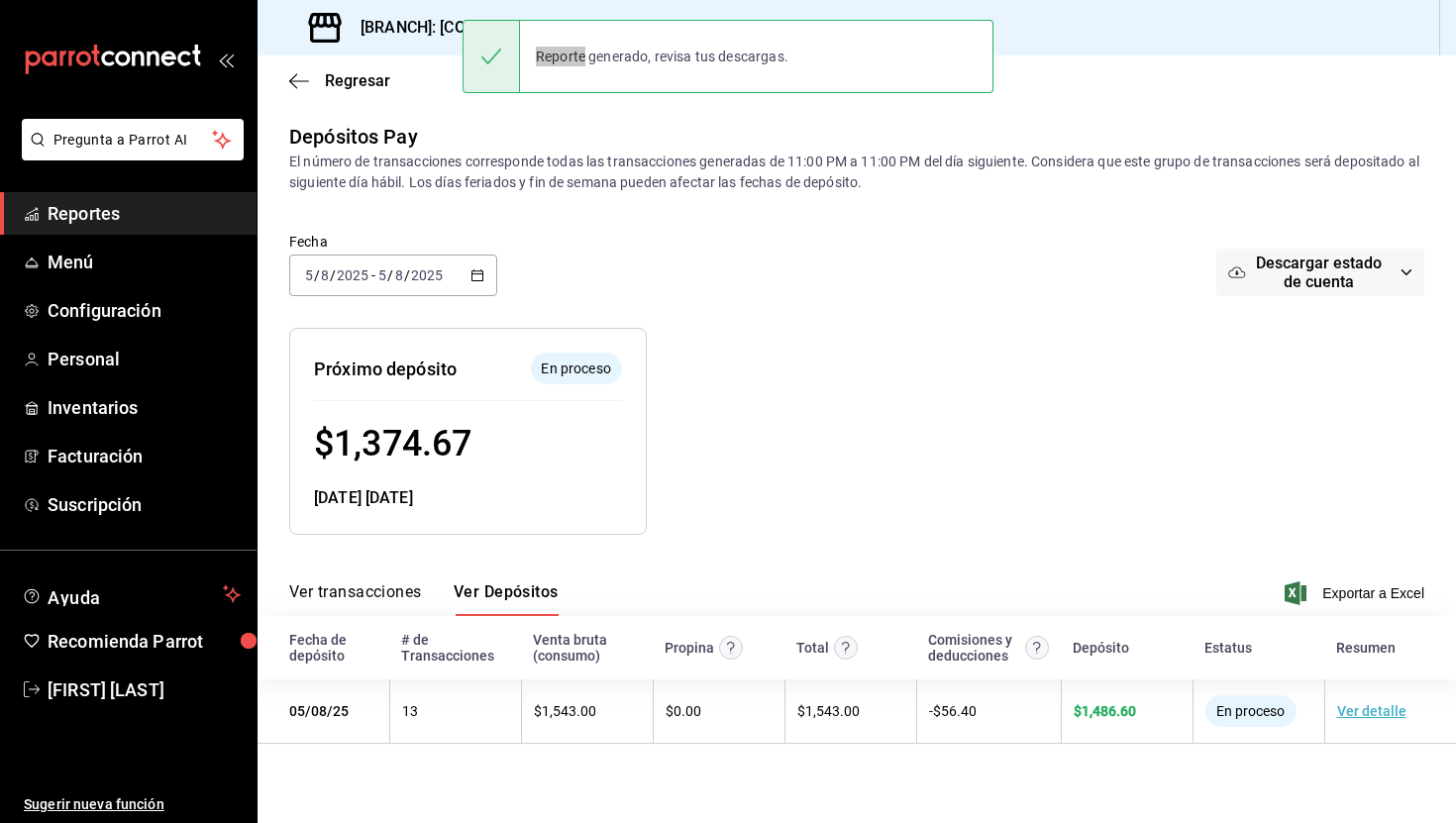 click on "Reporte generado, revisa tus descargas." at bounding box center [728, 56] 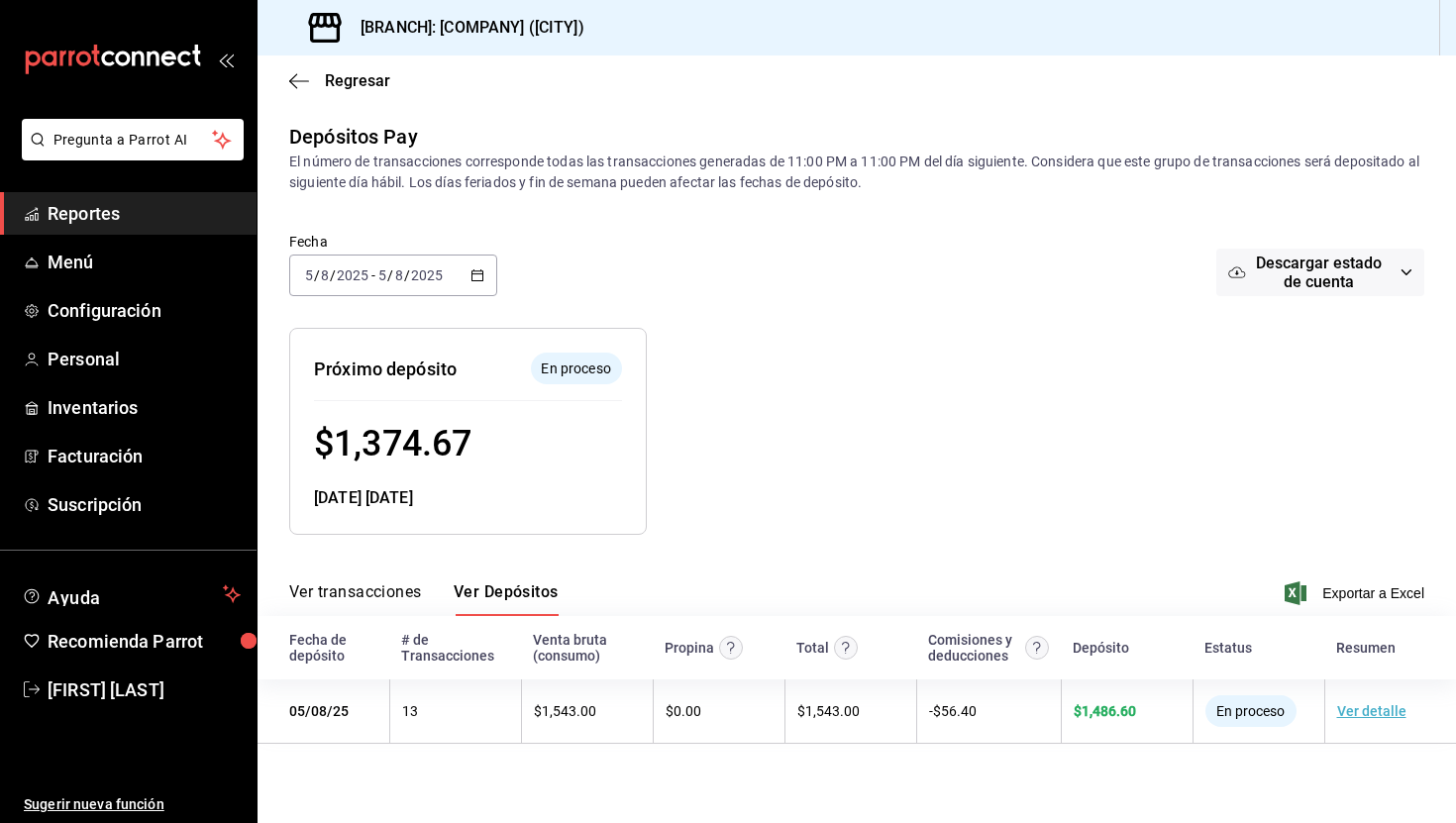 click on "2025-08-05 5 / 8 / 2025 - 2025-08-05 5 / 8 / 2025" at bounding box center (393, 275) 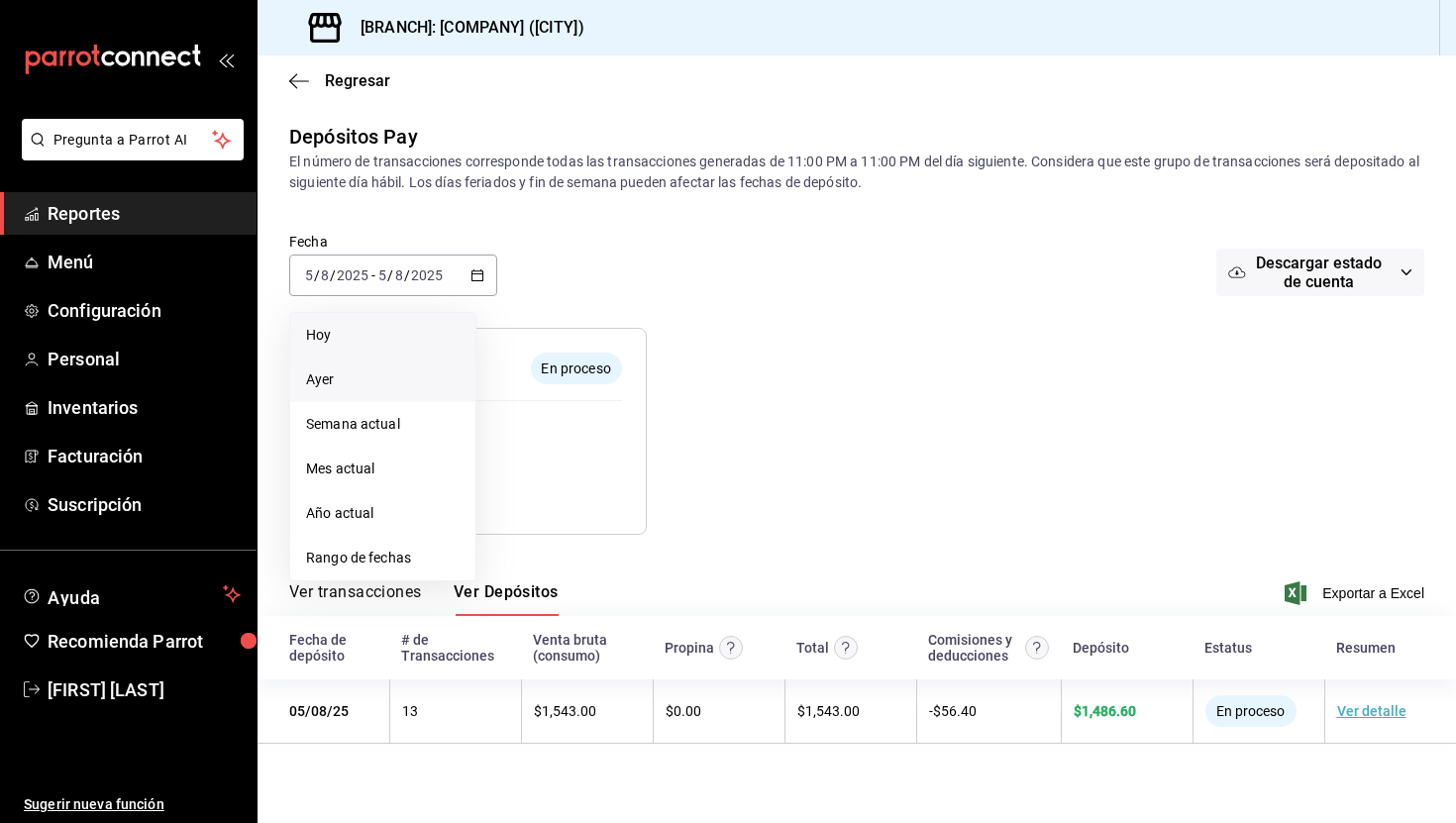 click on "Ayer" at bounding box center [382, 379] 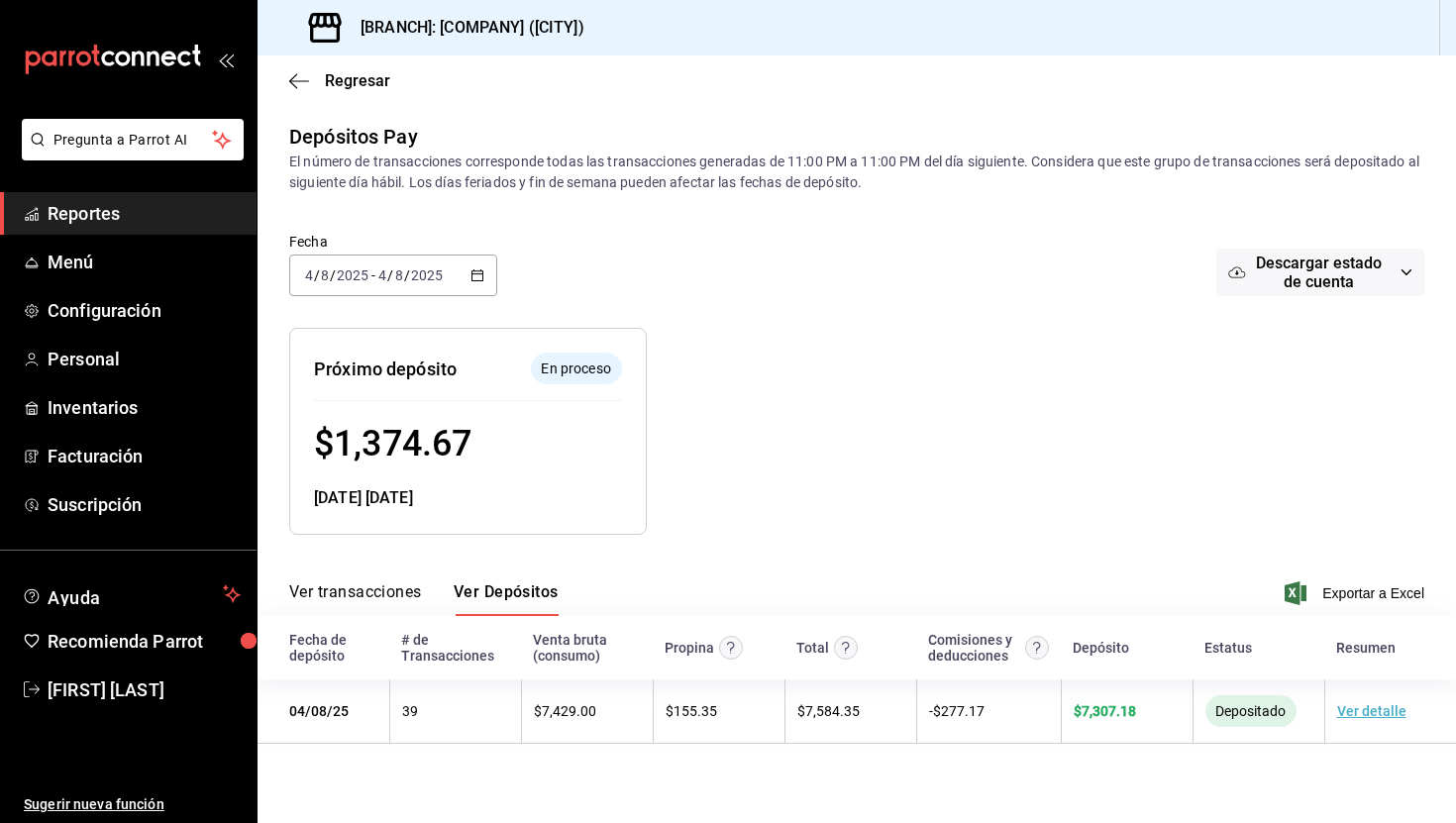 click on "2025-08-04 4 / 8 / 2025 - 2025-08-04 4 / 8 / 2025" at bounding box center [393, 275] 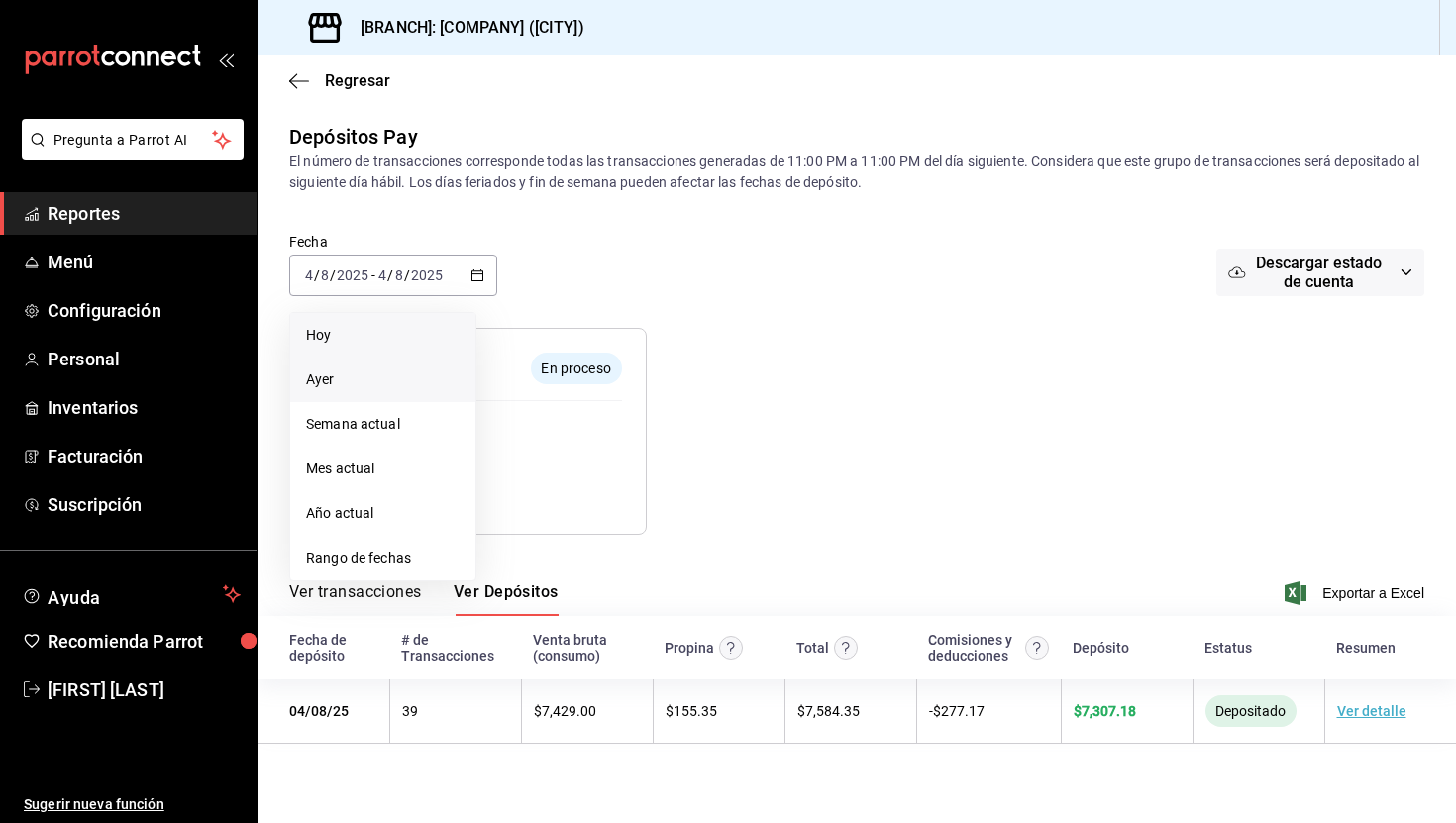 click on "Hoy" at bounding box center [382, 335] 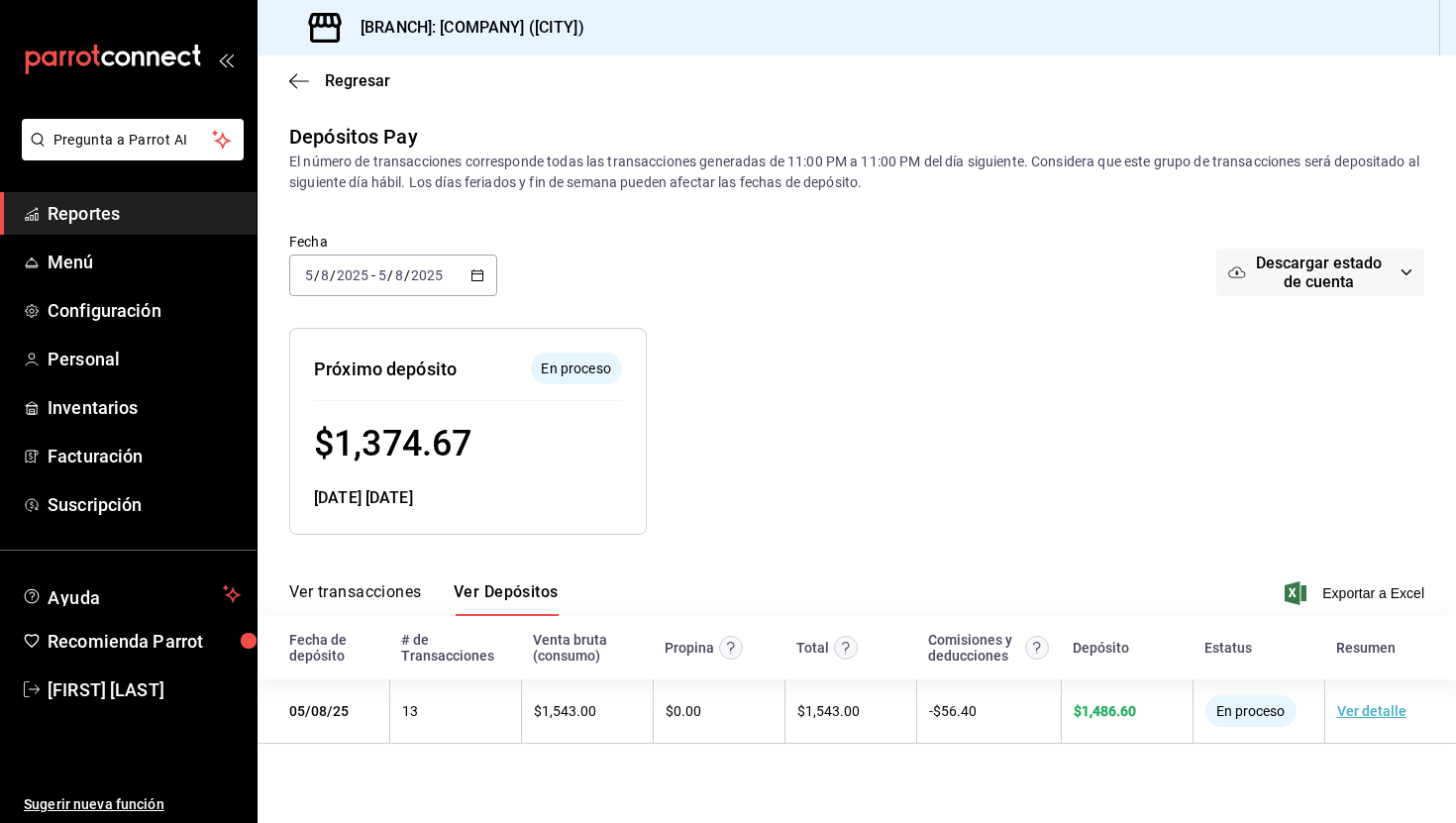 click 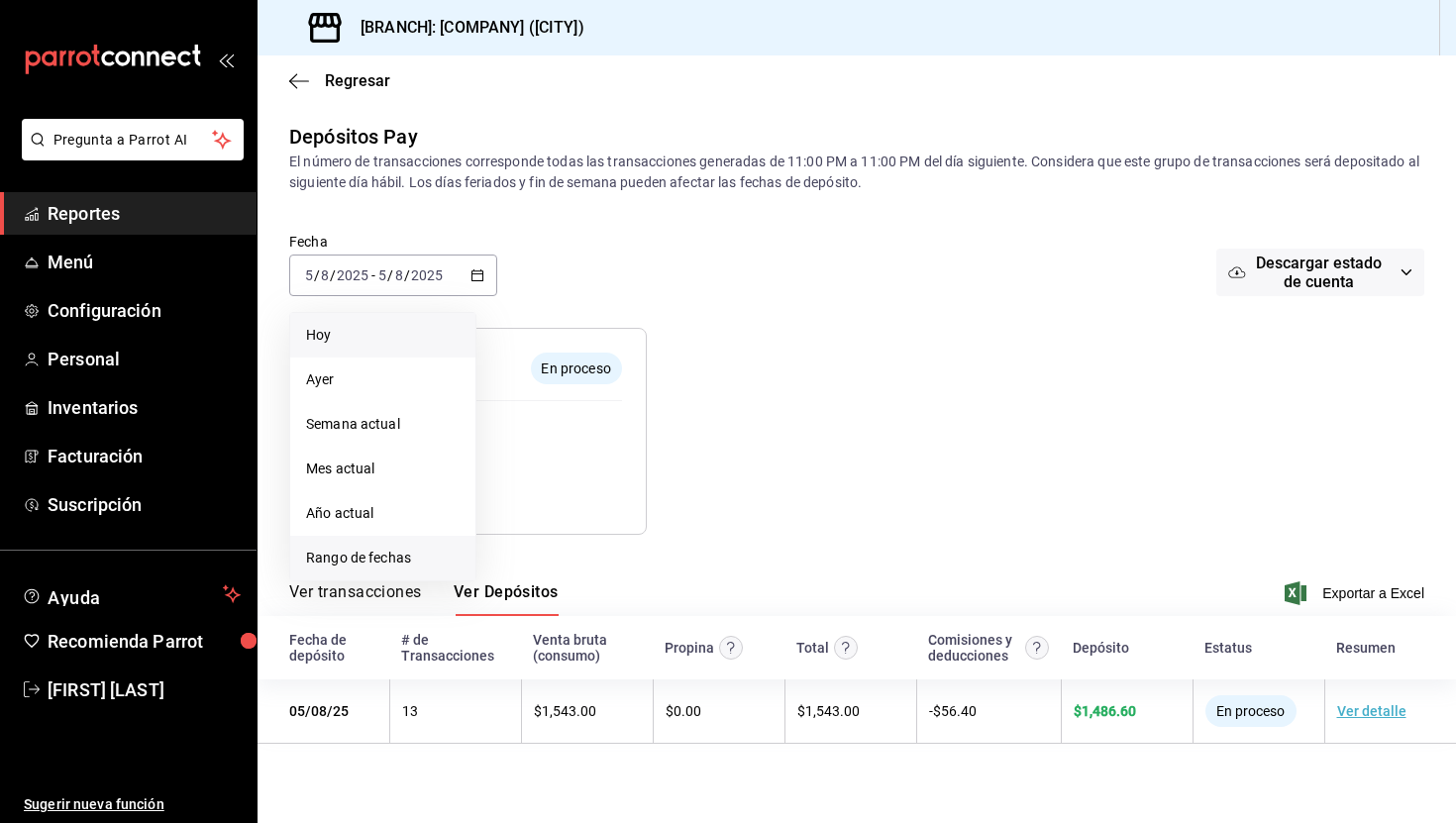 click on "Rango de fechas" at bounding box center (382, 558) 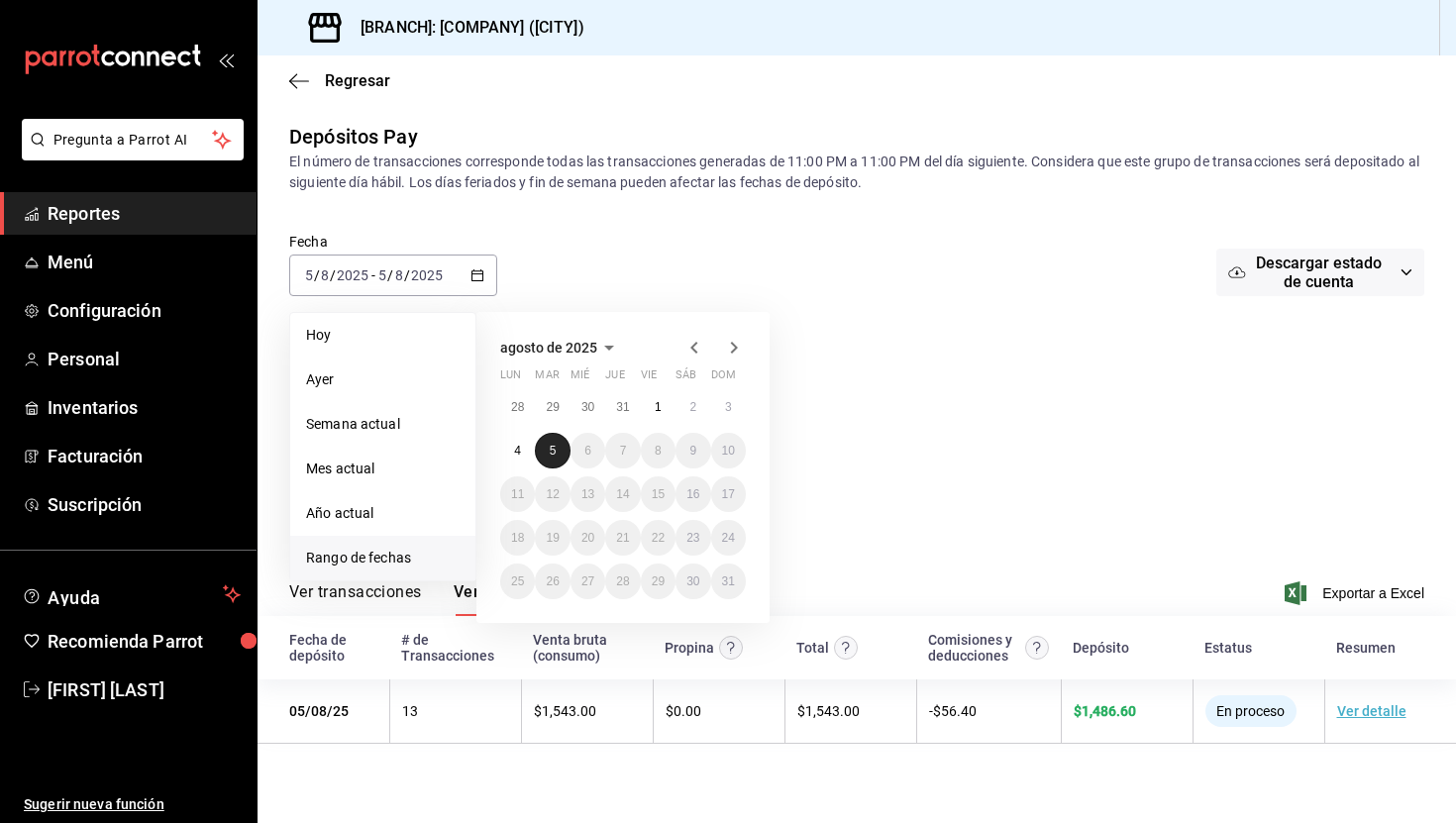 click on "5" at bounding box center (552, 451) 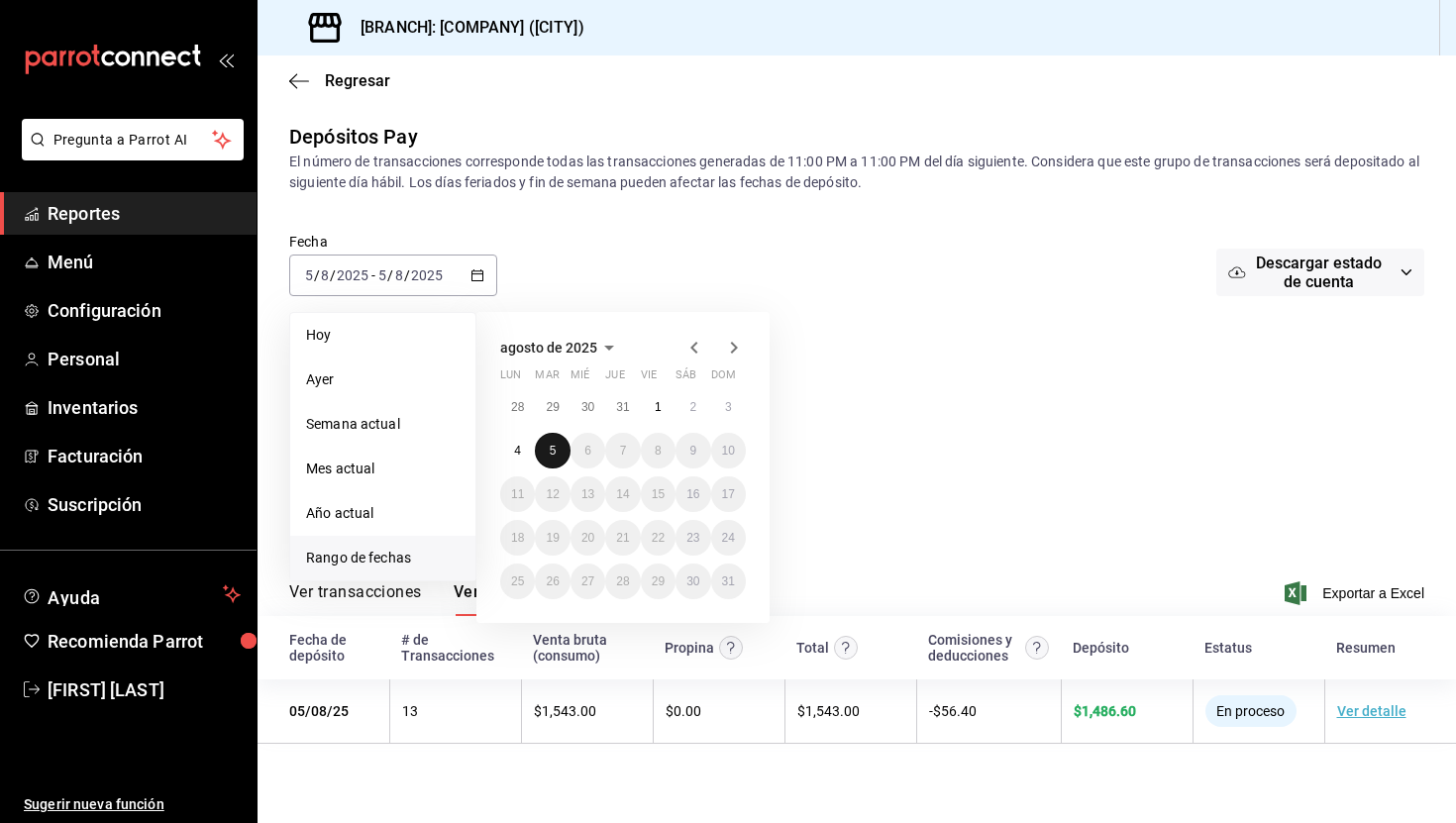 click on "5" at bounding box center [552, 451] 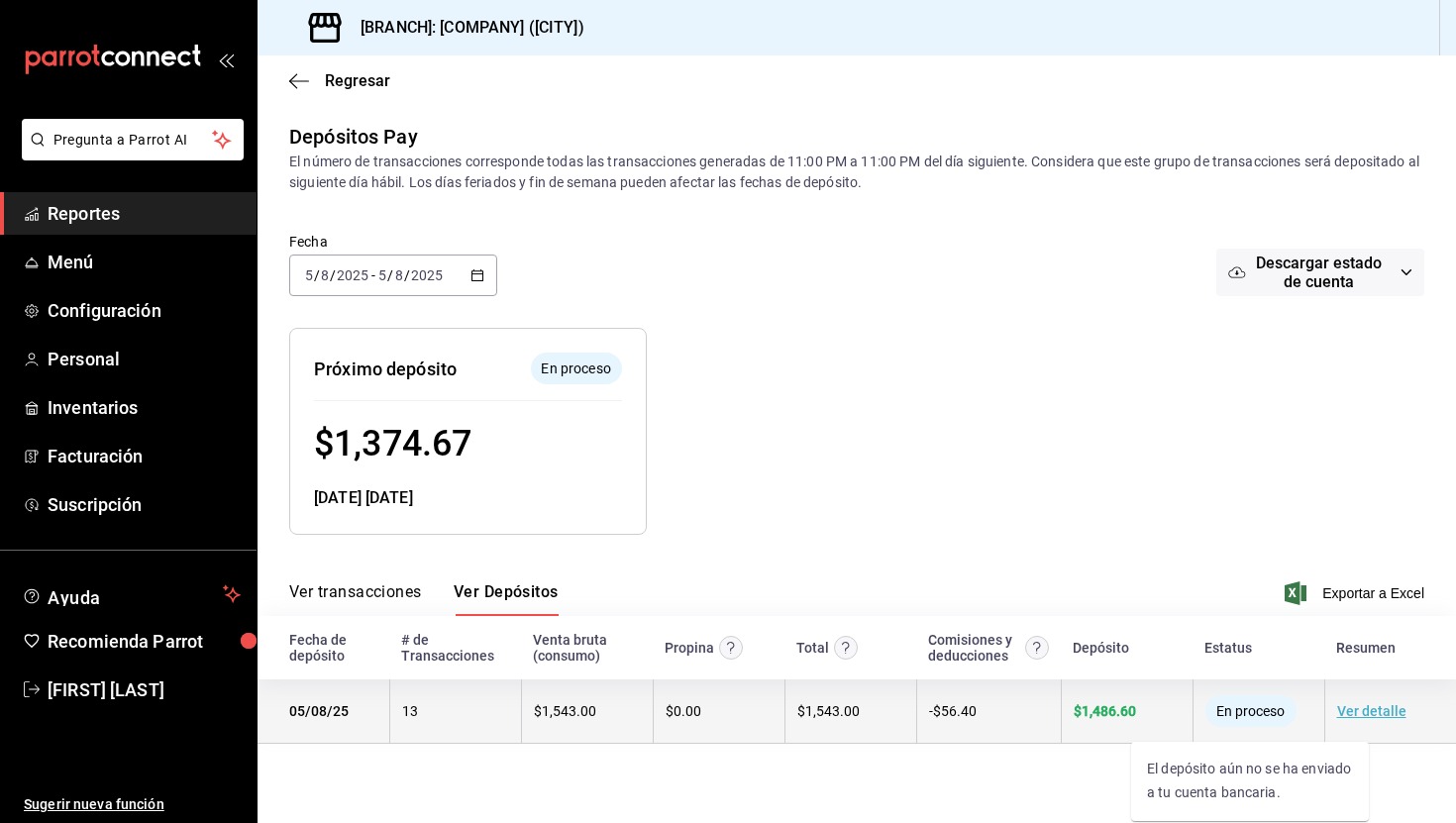 click on "En proceso" at bounding box center (1250, 711) 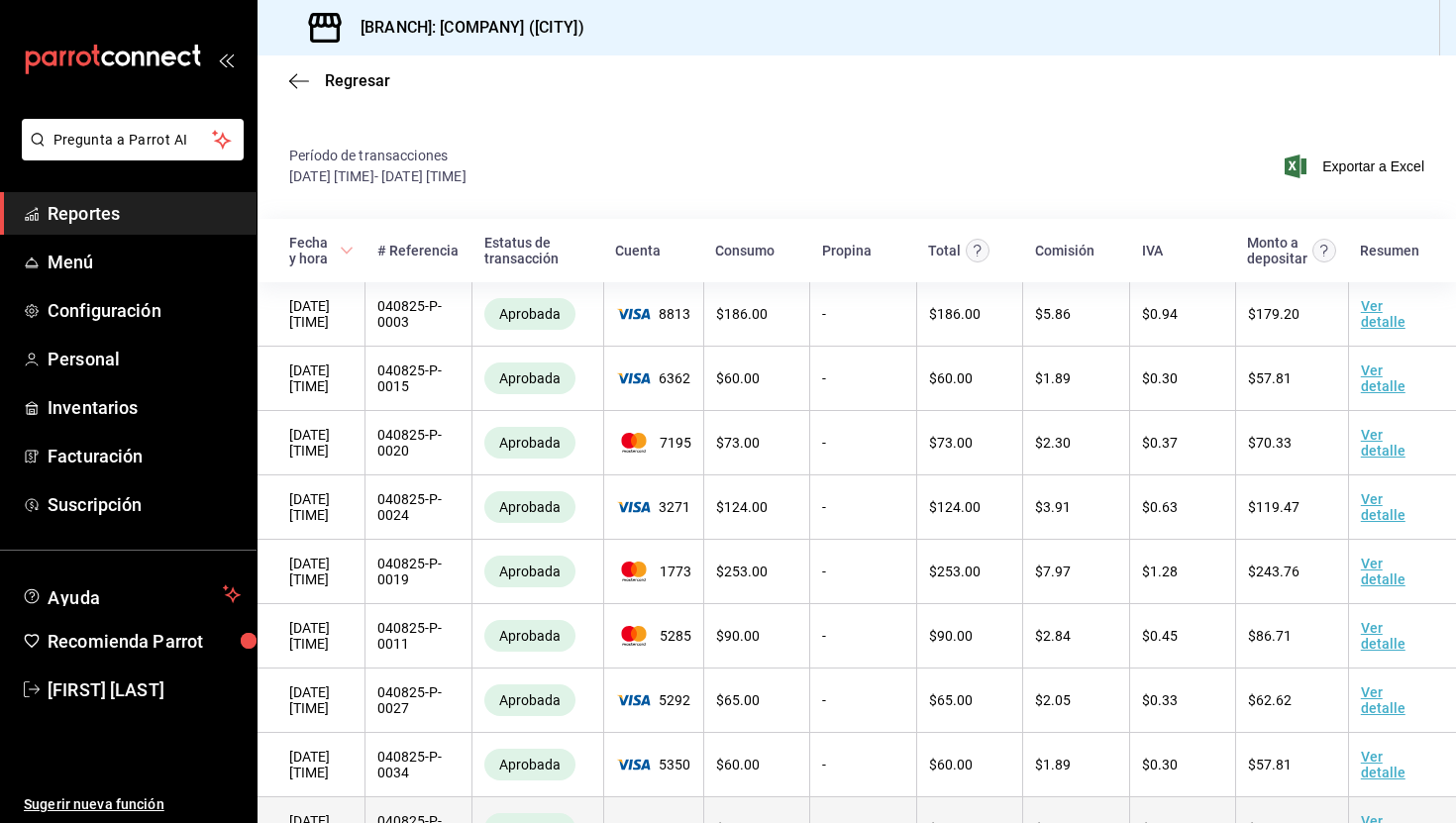 scroll, scrollTop: 0, scrollLeft: 0, axis: both 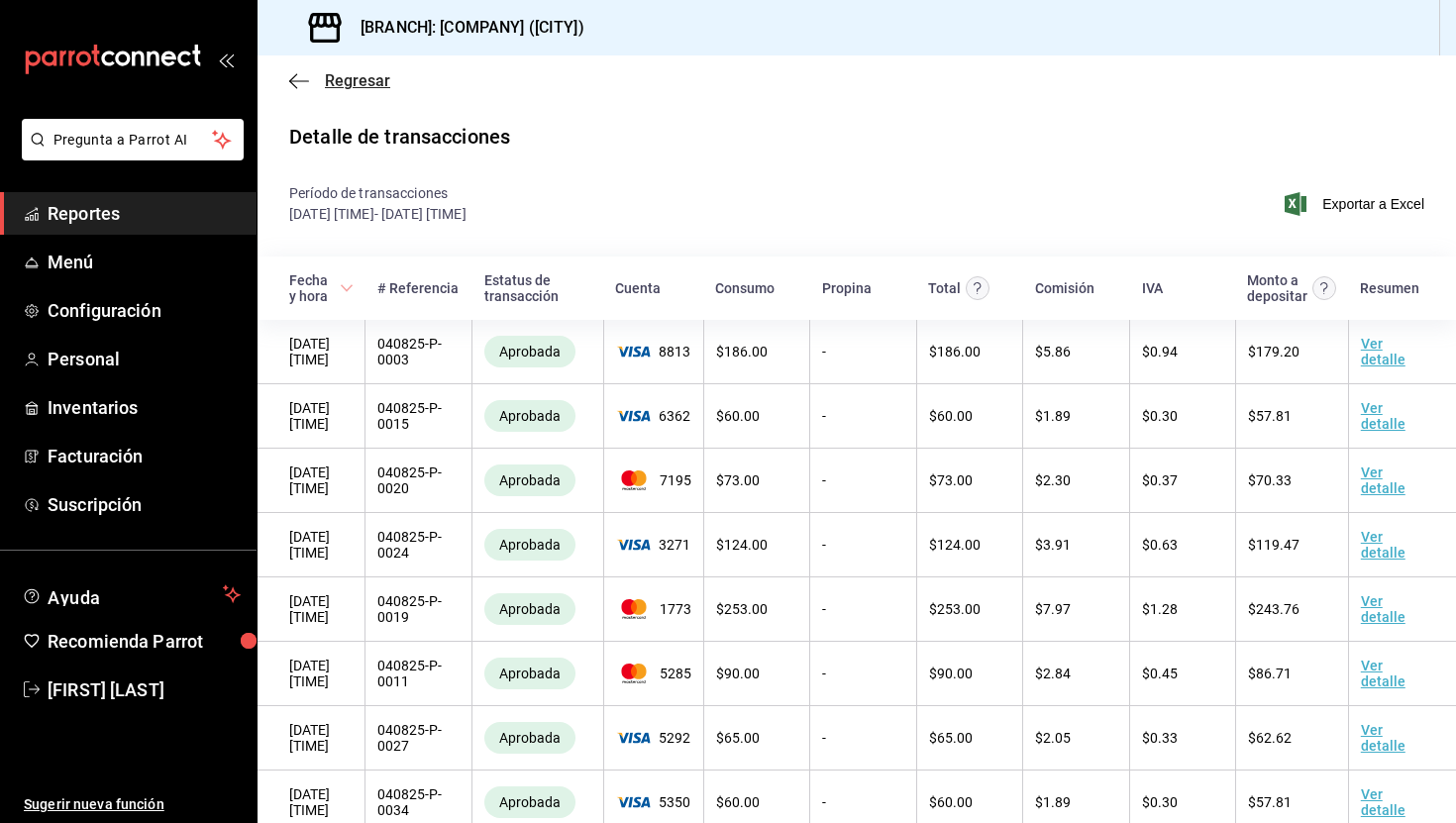 click 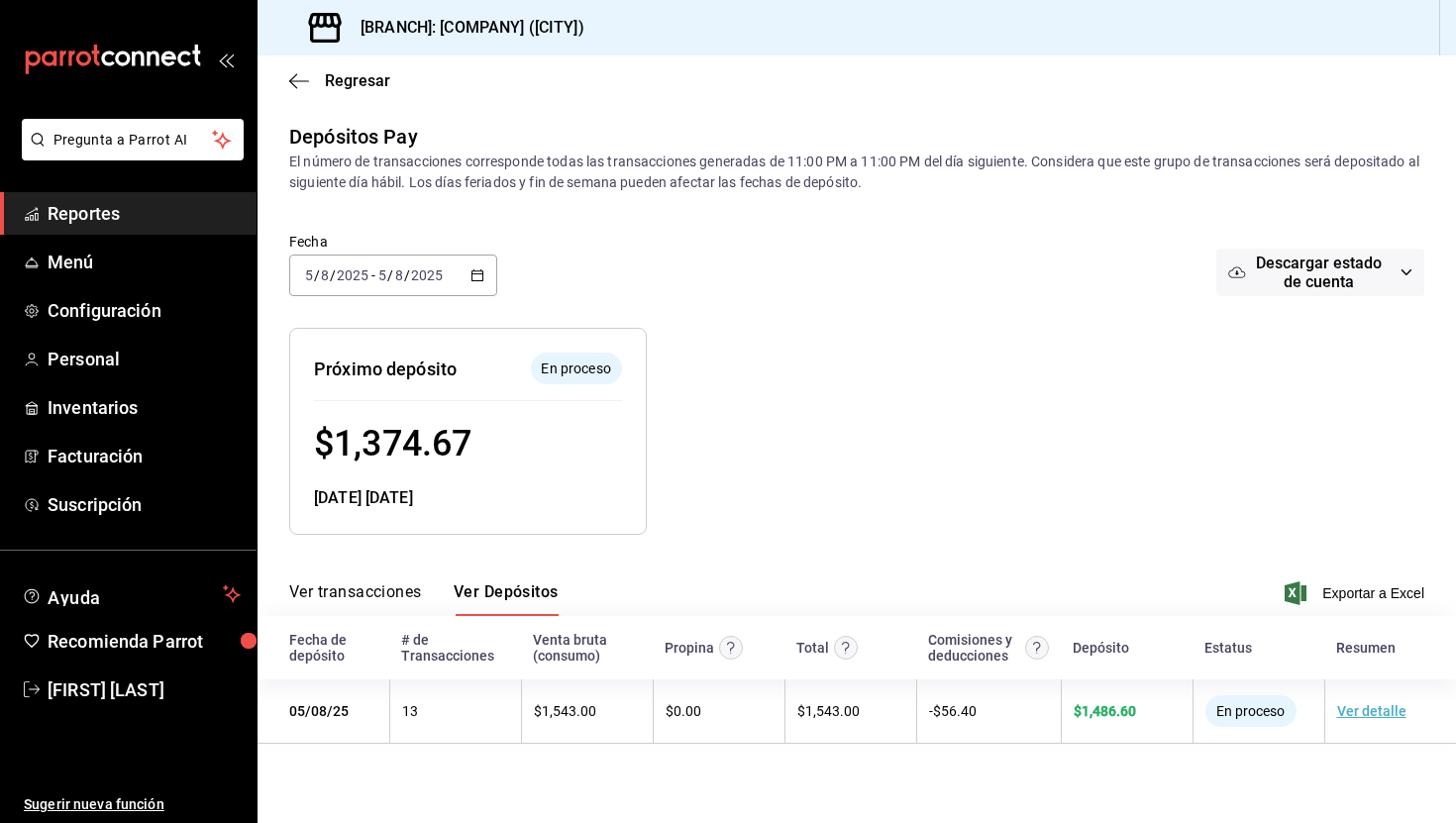 click 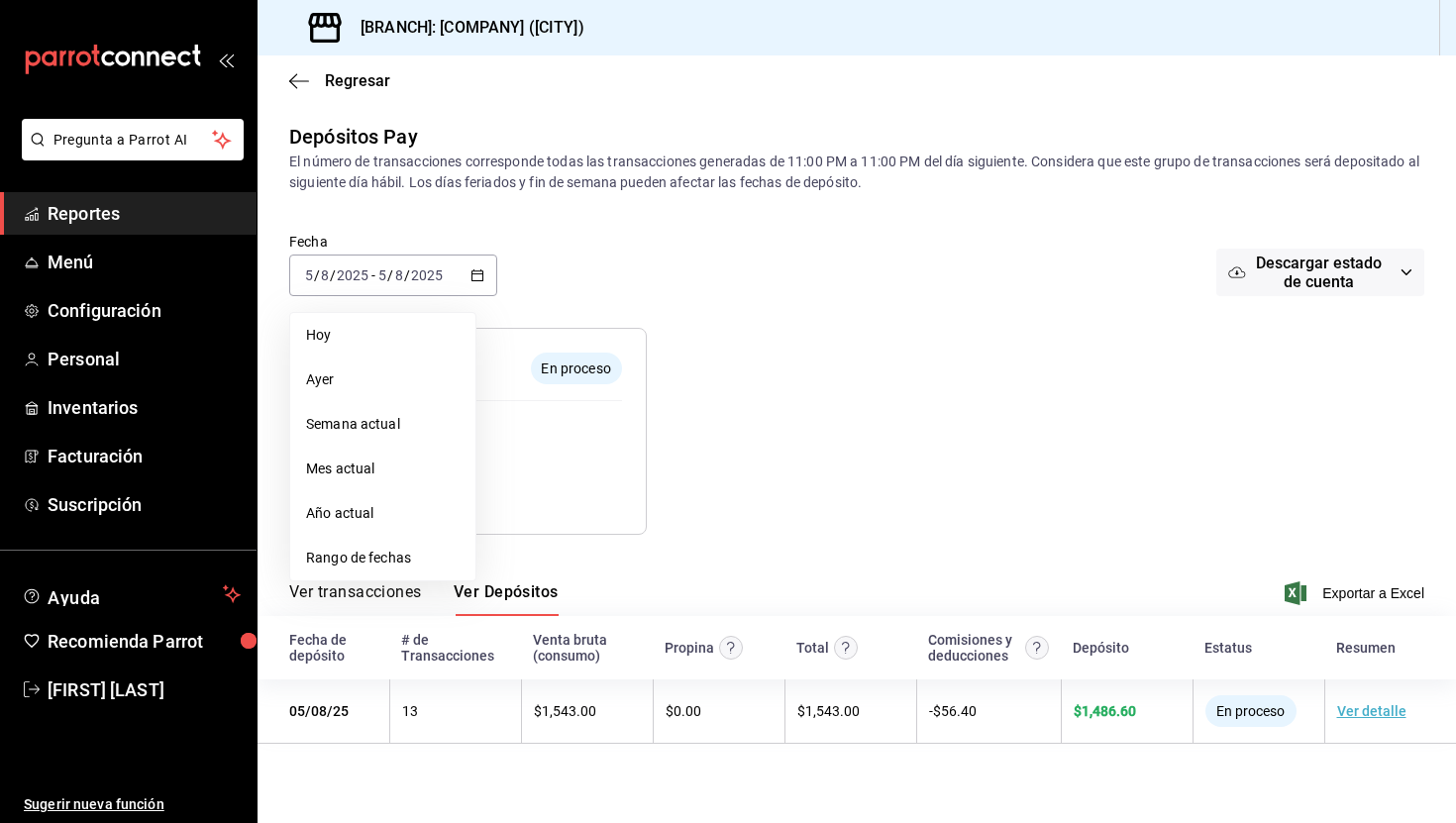 click at bounding box center (938, 415) 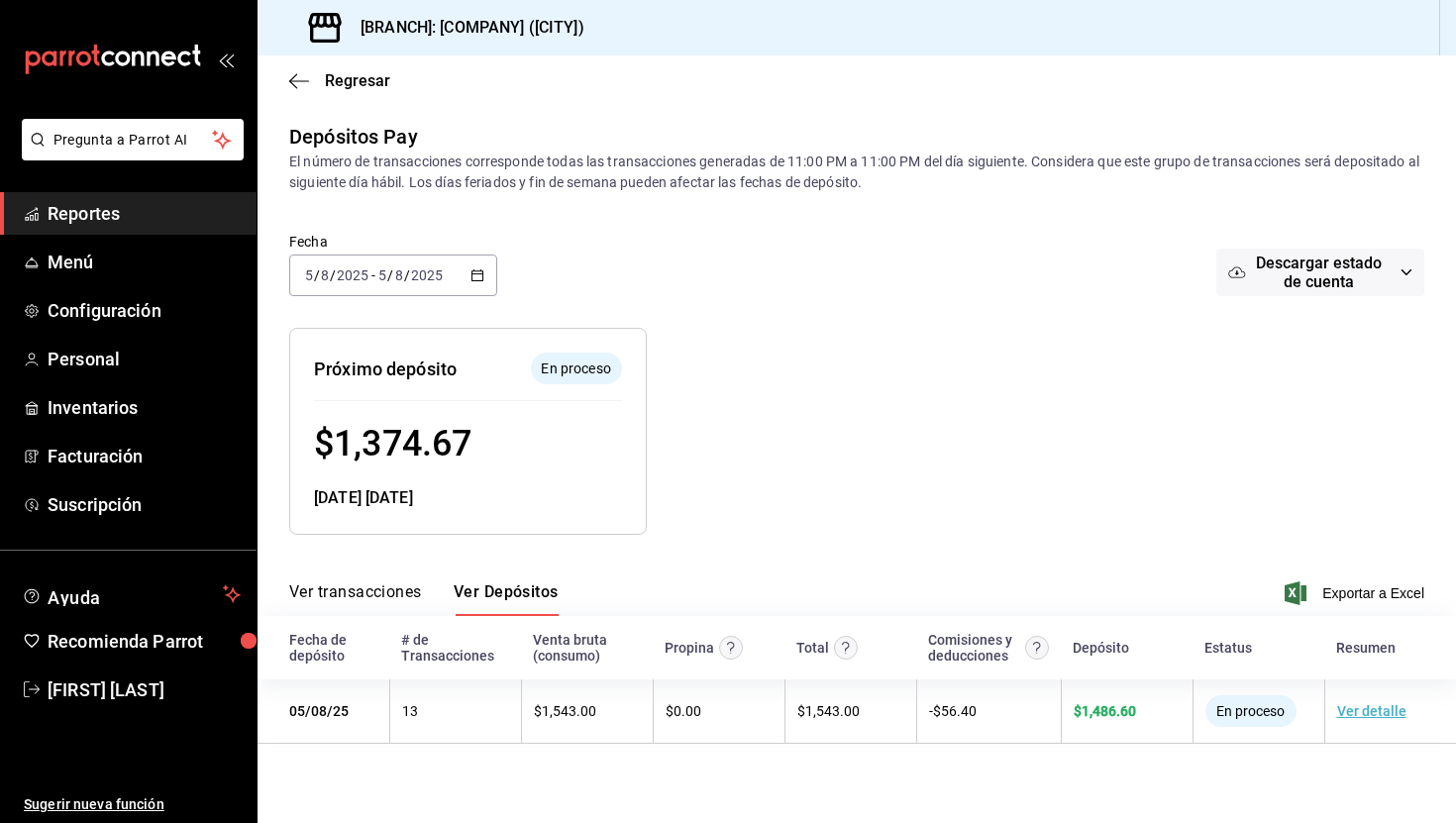 click on "$ 1,374.67" at bounding box center [392, 444] 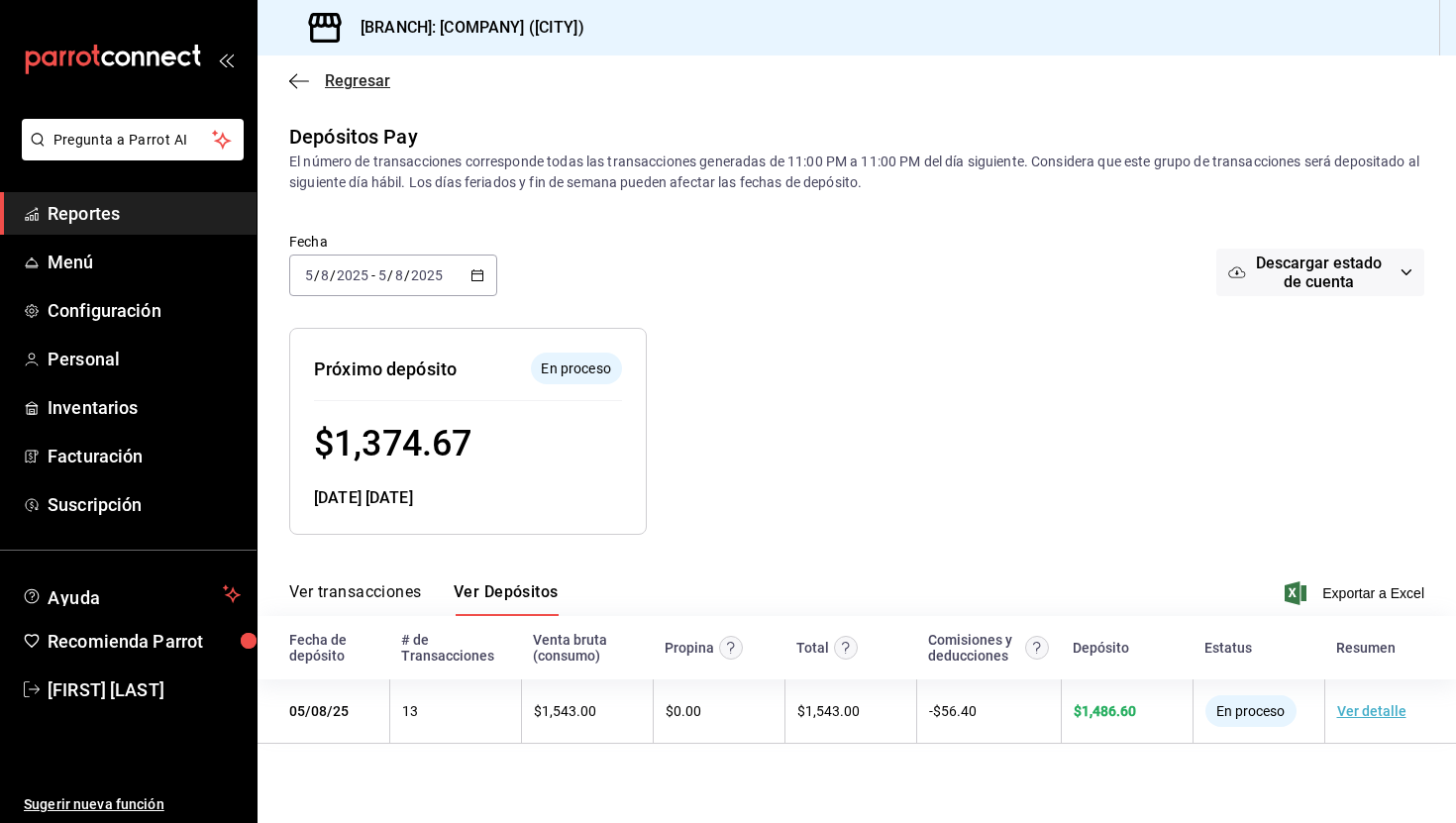 click on "Regresar" at bounding box center (358, 80) 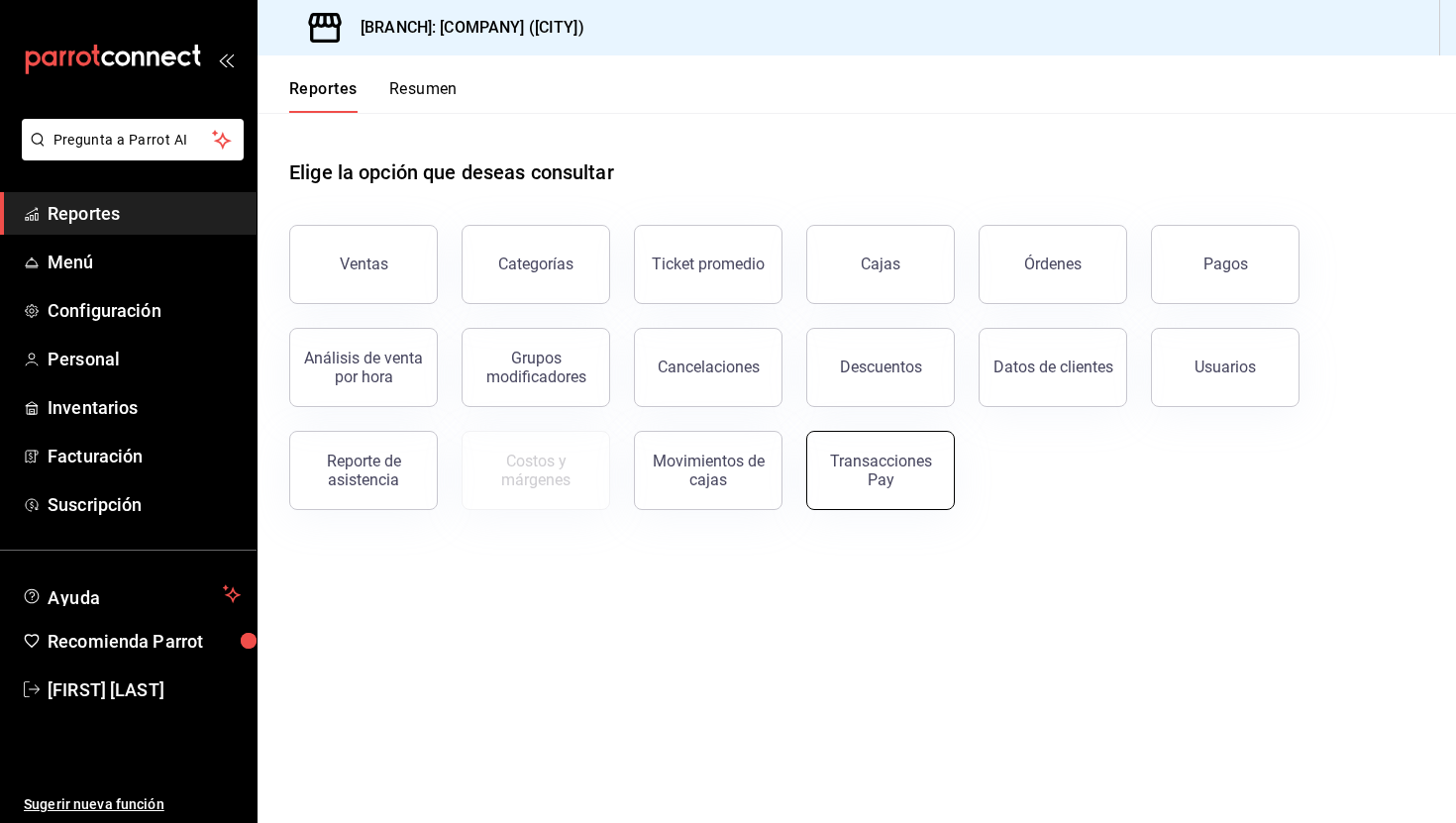 click on "Transacciones Pay" at bounding box center [881, 470] 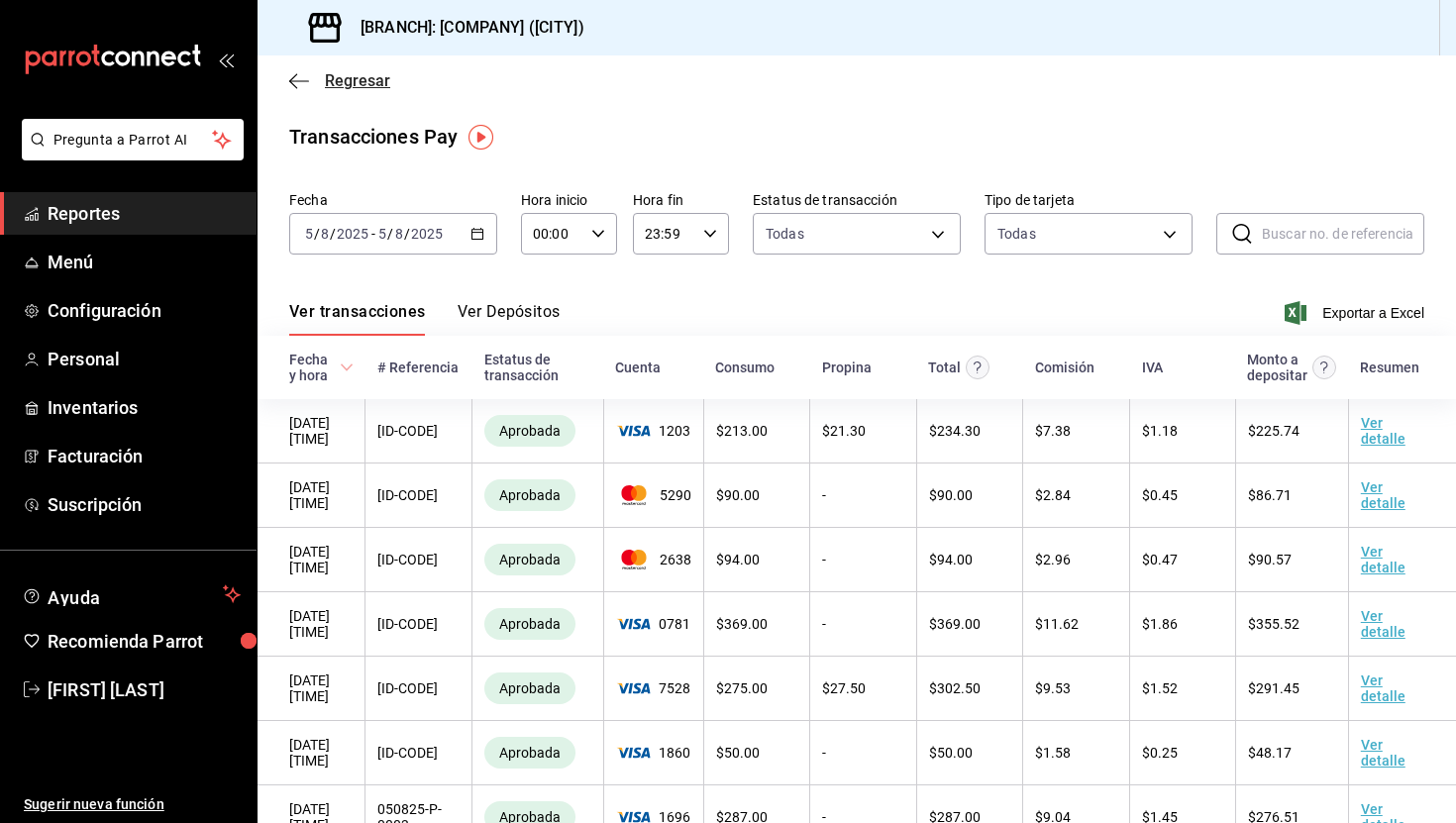 click on "Regresar" at bounding box center [340, 80] 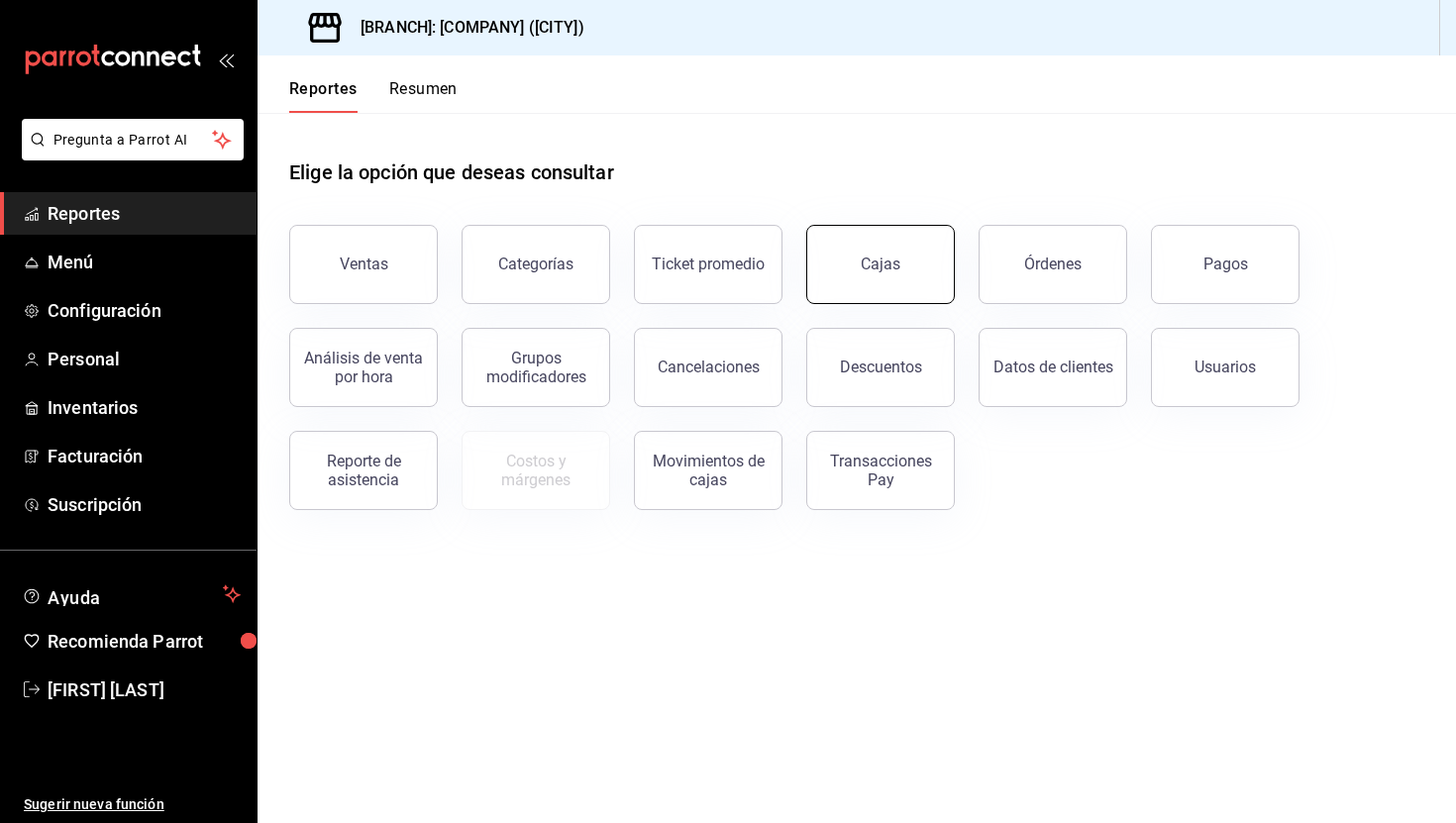 click on "Cajas" at bounding box center (881, 264) 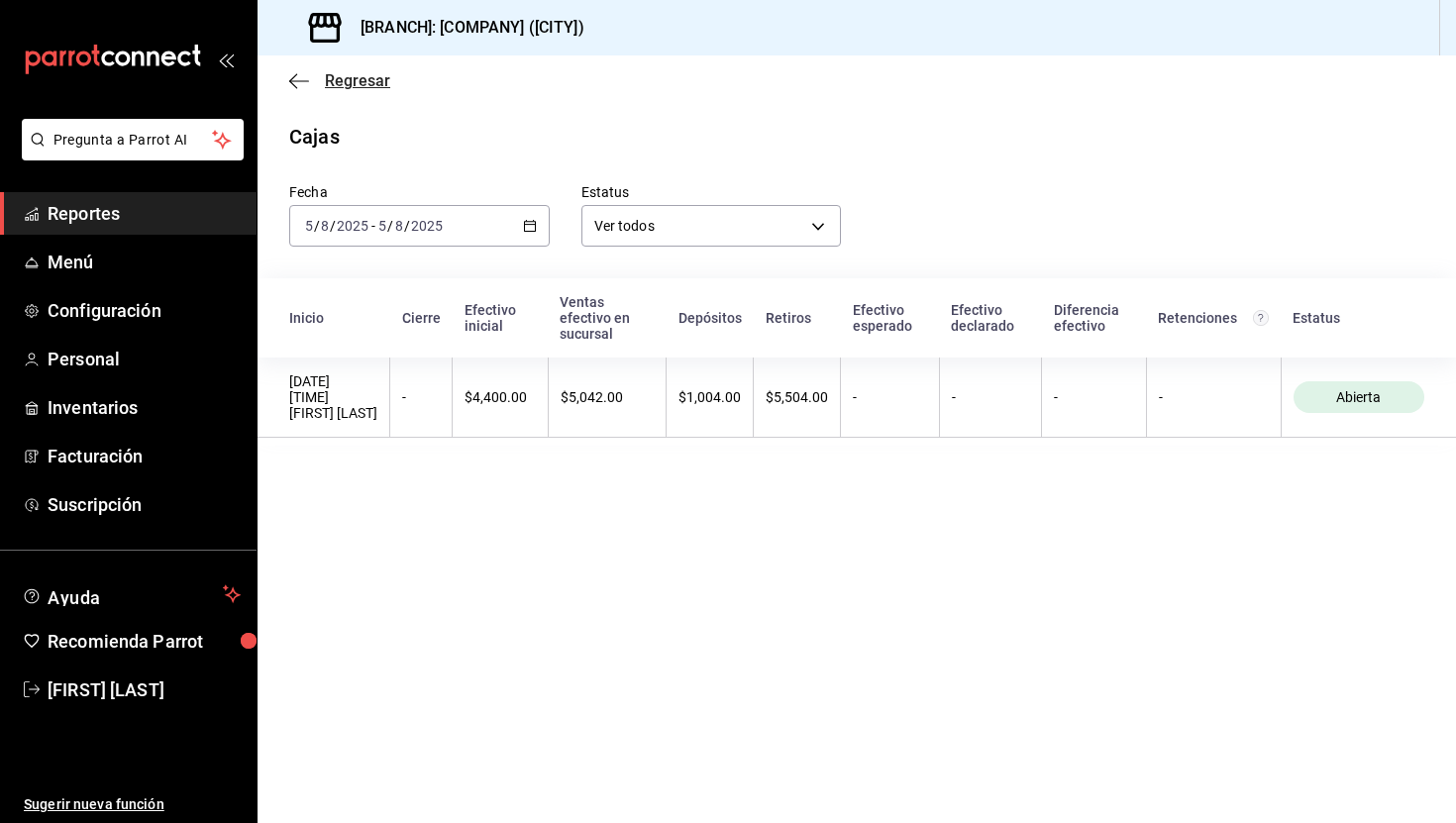 click 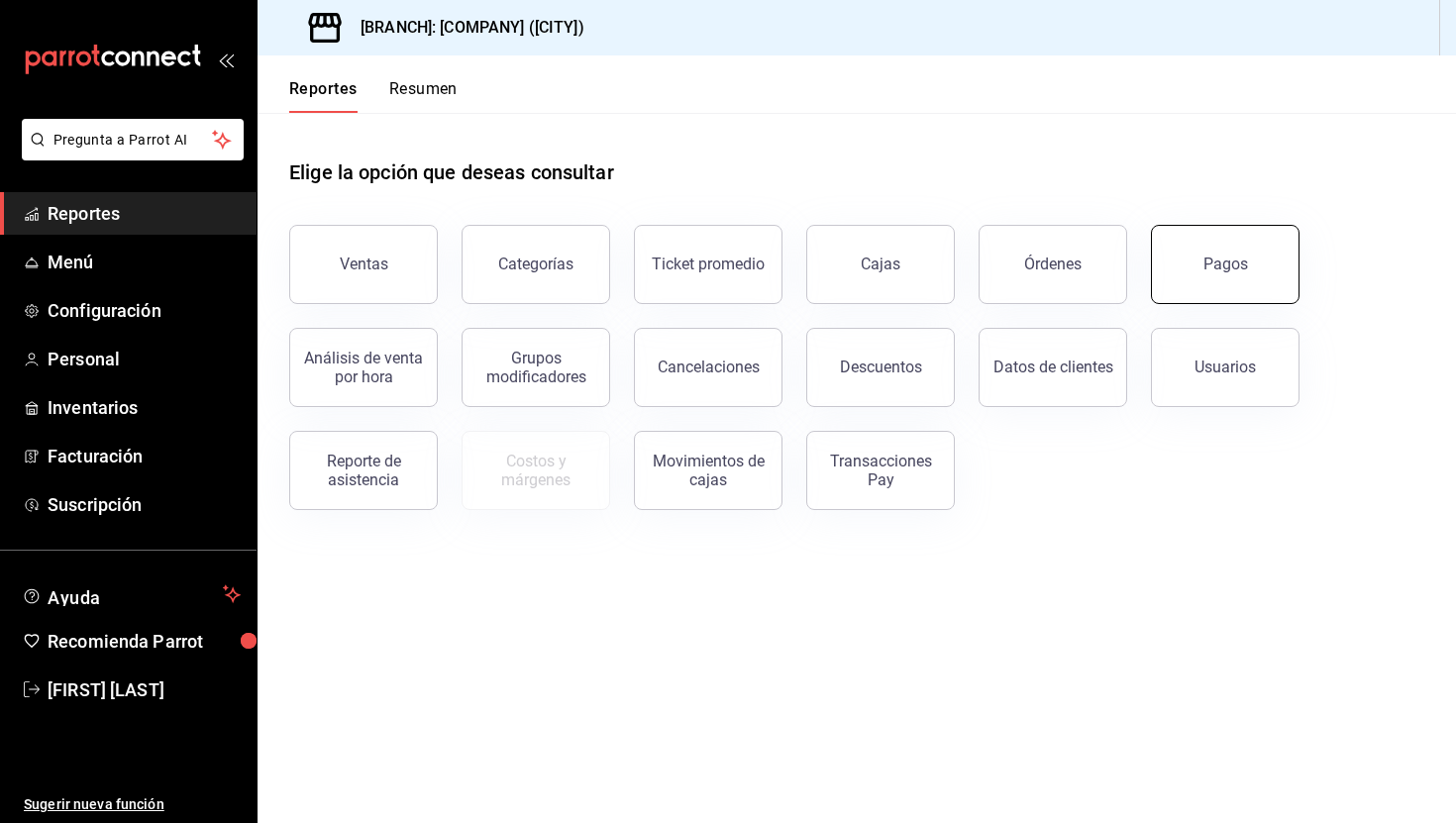 click on "Pagos" at bounding box center (1225, 264) 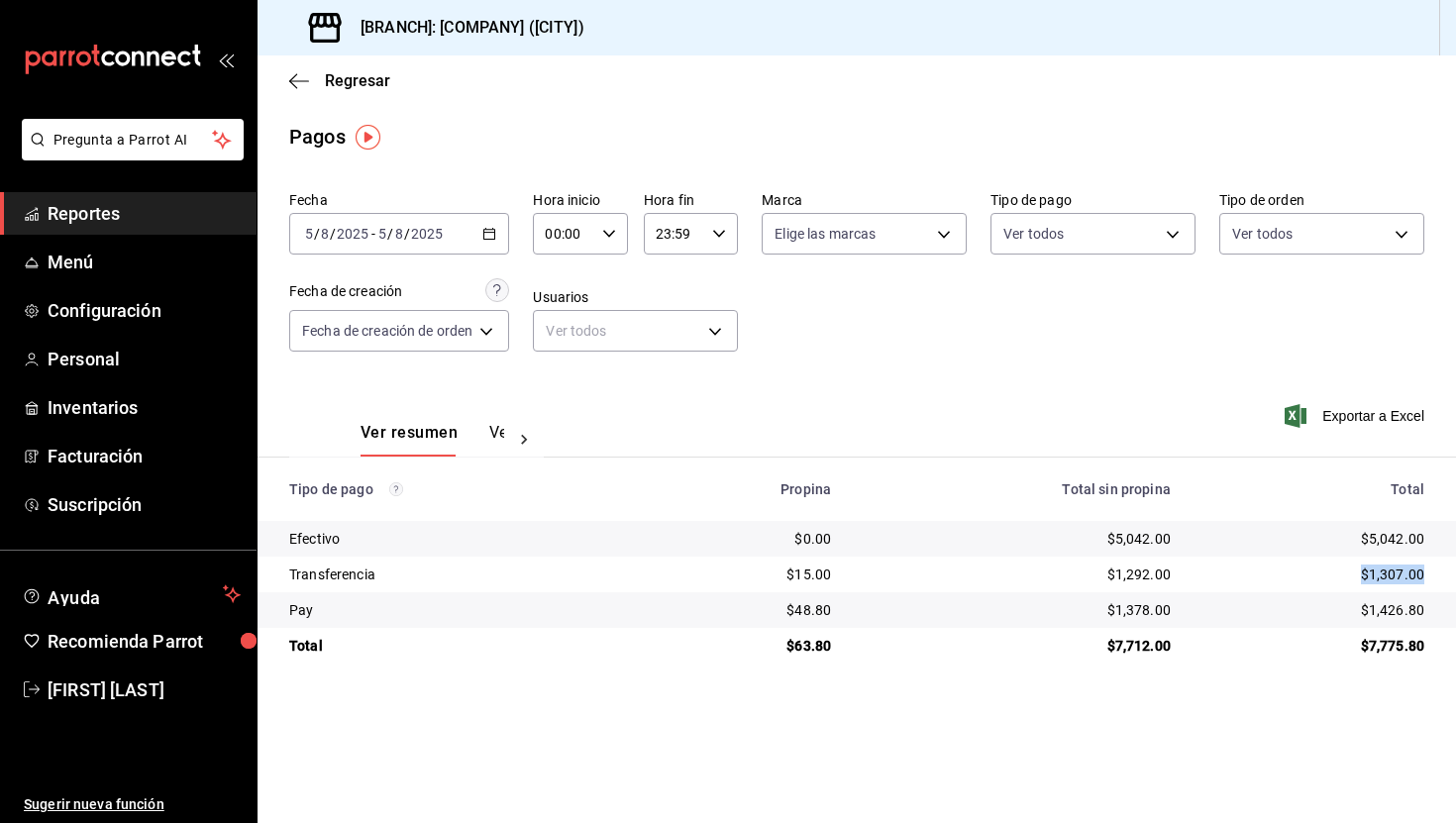 drag, startPoint x: 1347, startPoint y: 571, endPoint x: 1435, endPoint y: 571, distance: 88 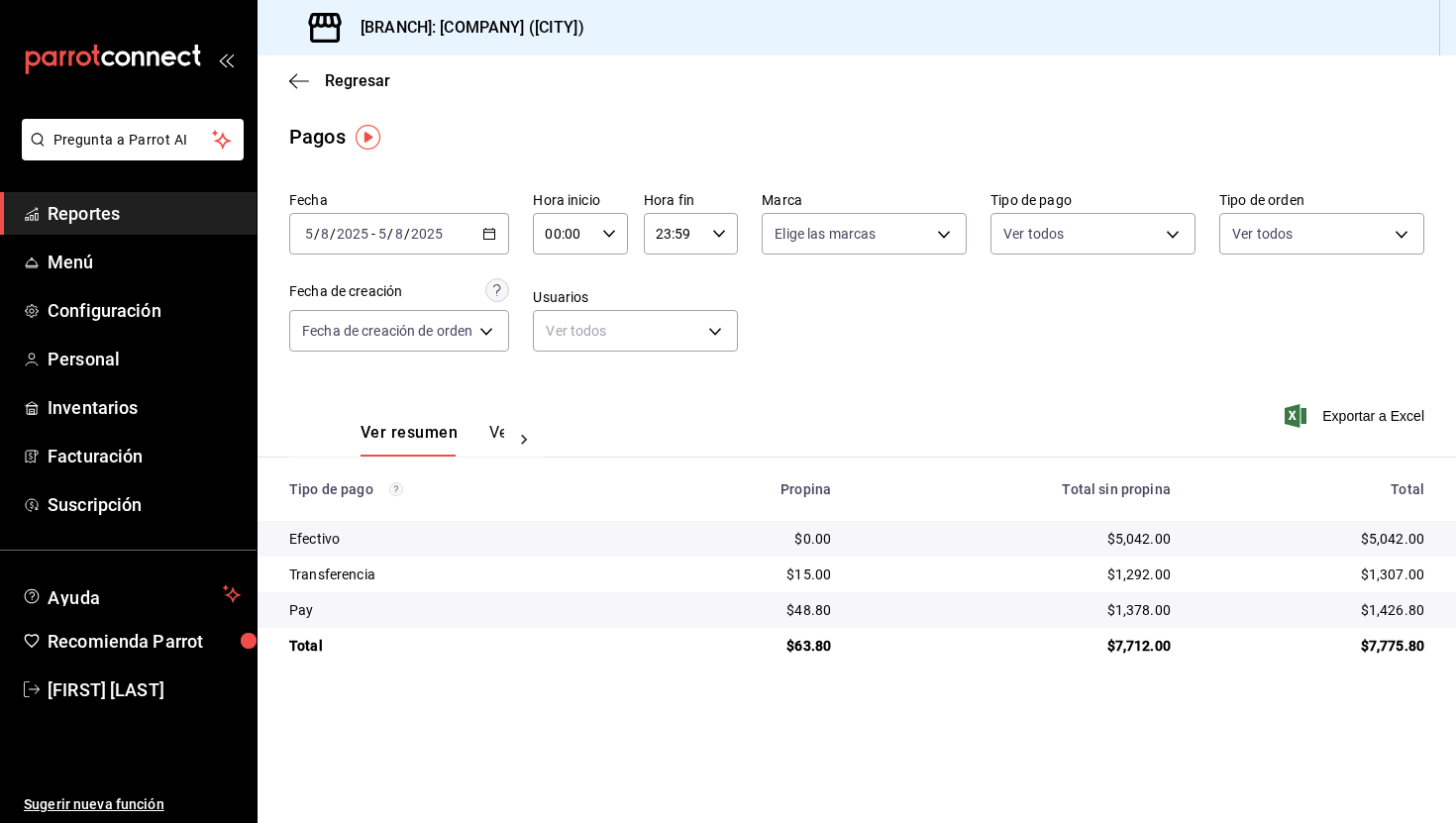 click on "Regresar" at bounding box center [857, 80] 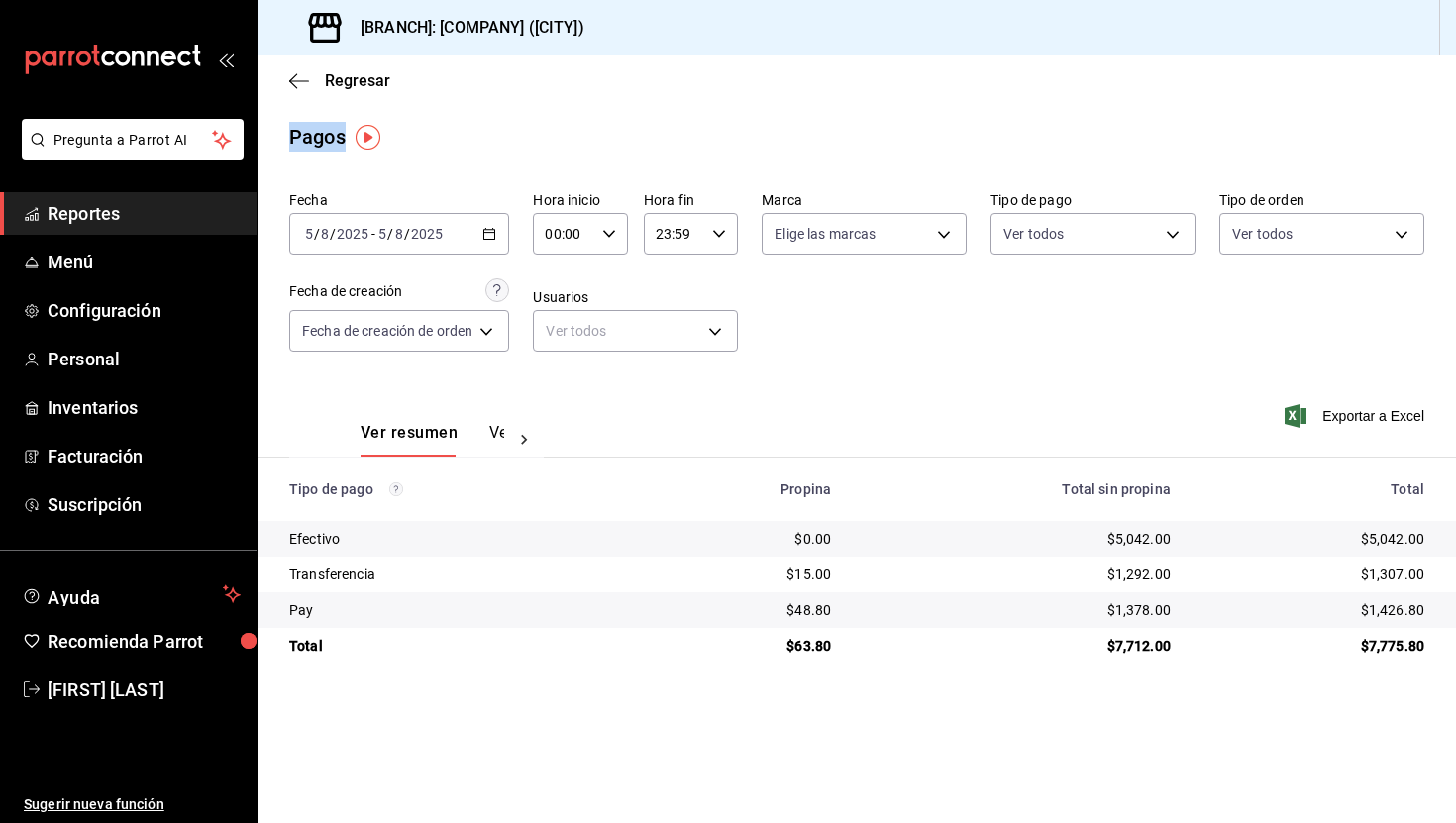 click on "Regresar" at bounding box center (857, 80) 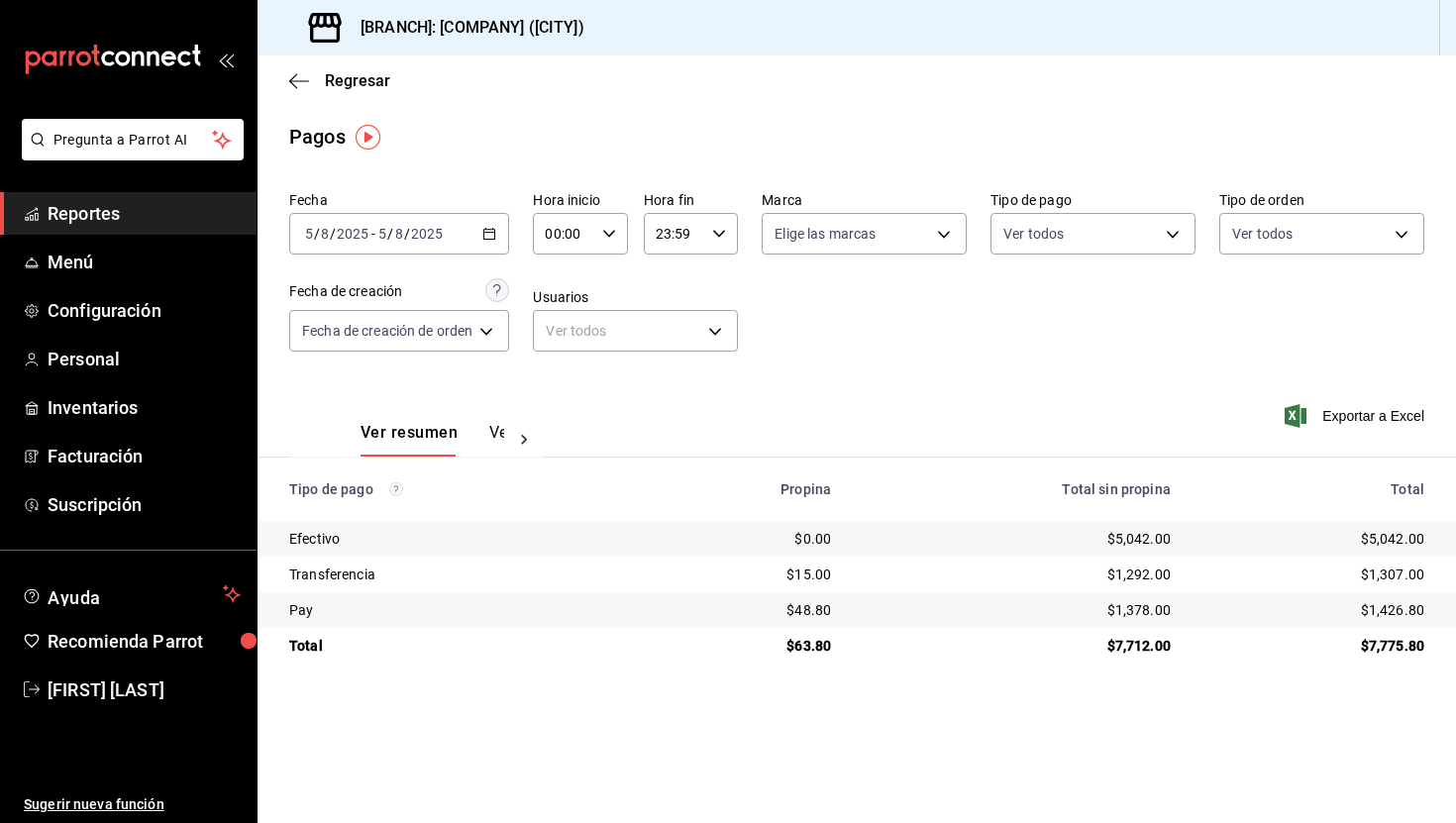 click on "Regresar" at bounding box center [857, 80] 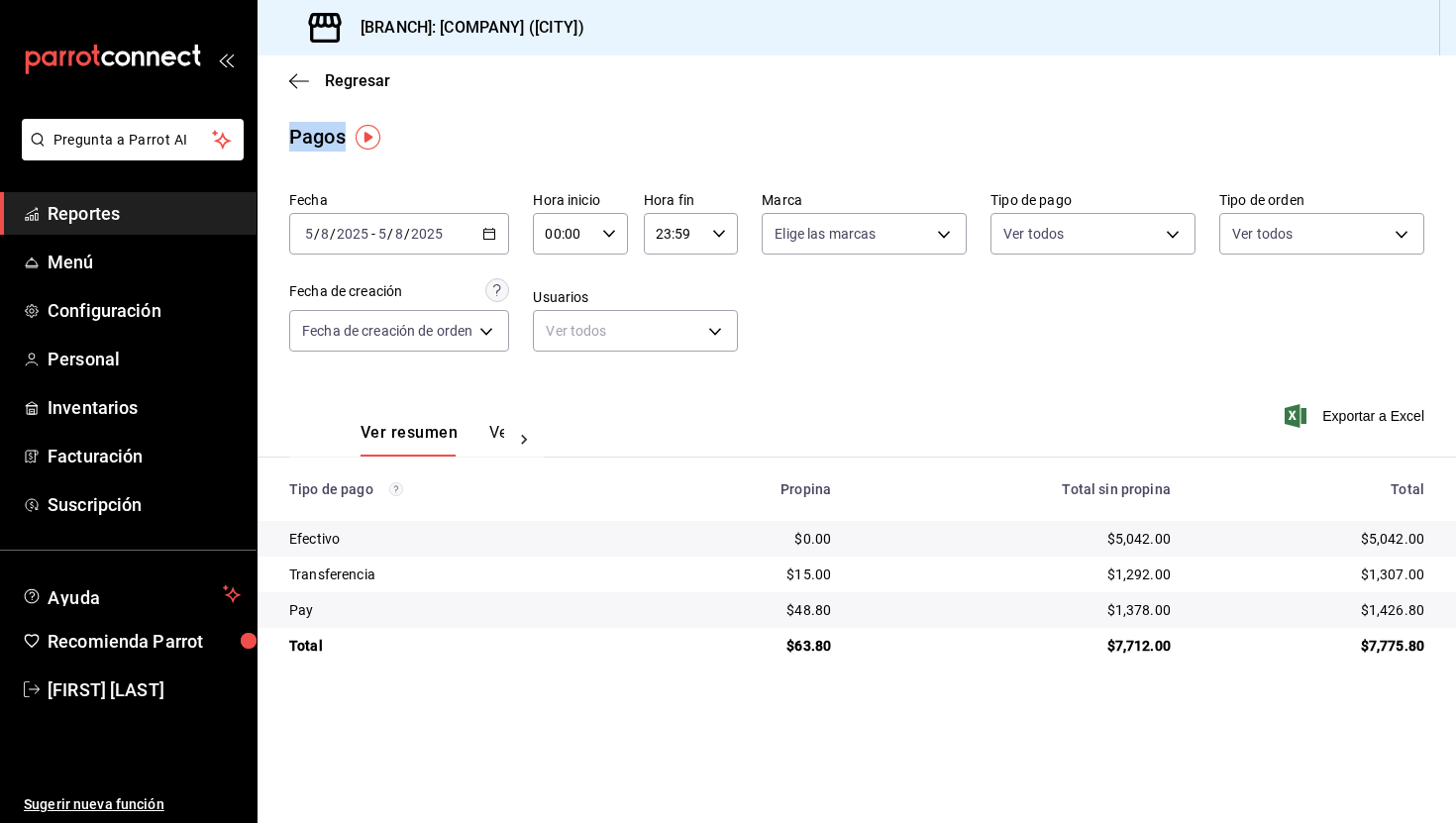 click on "Regresar" at bounding box center (857, 80) 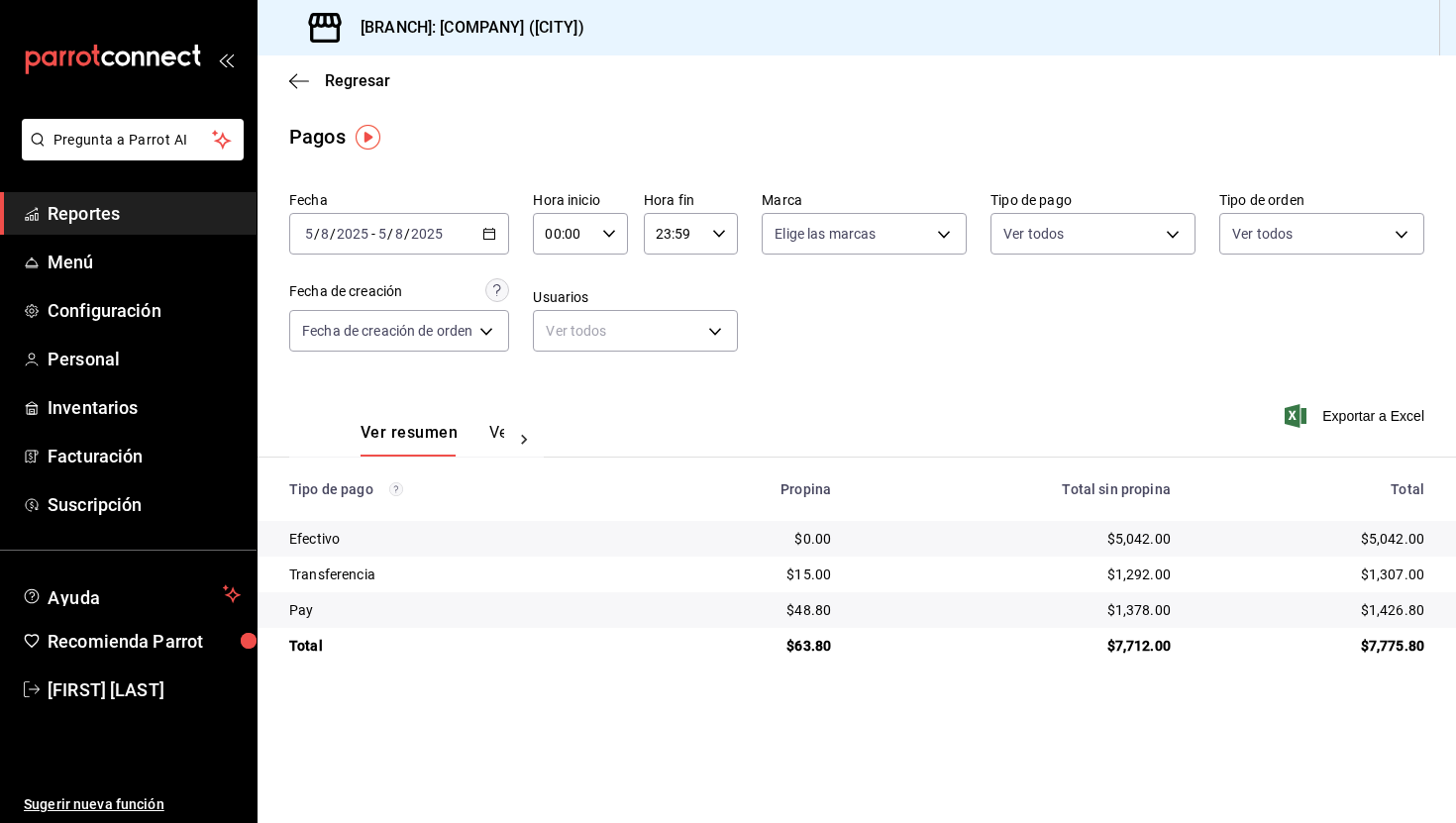 click on "Regresar" at bounding box center [857, 80] 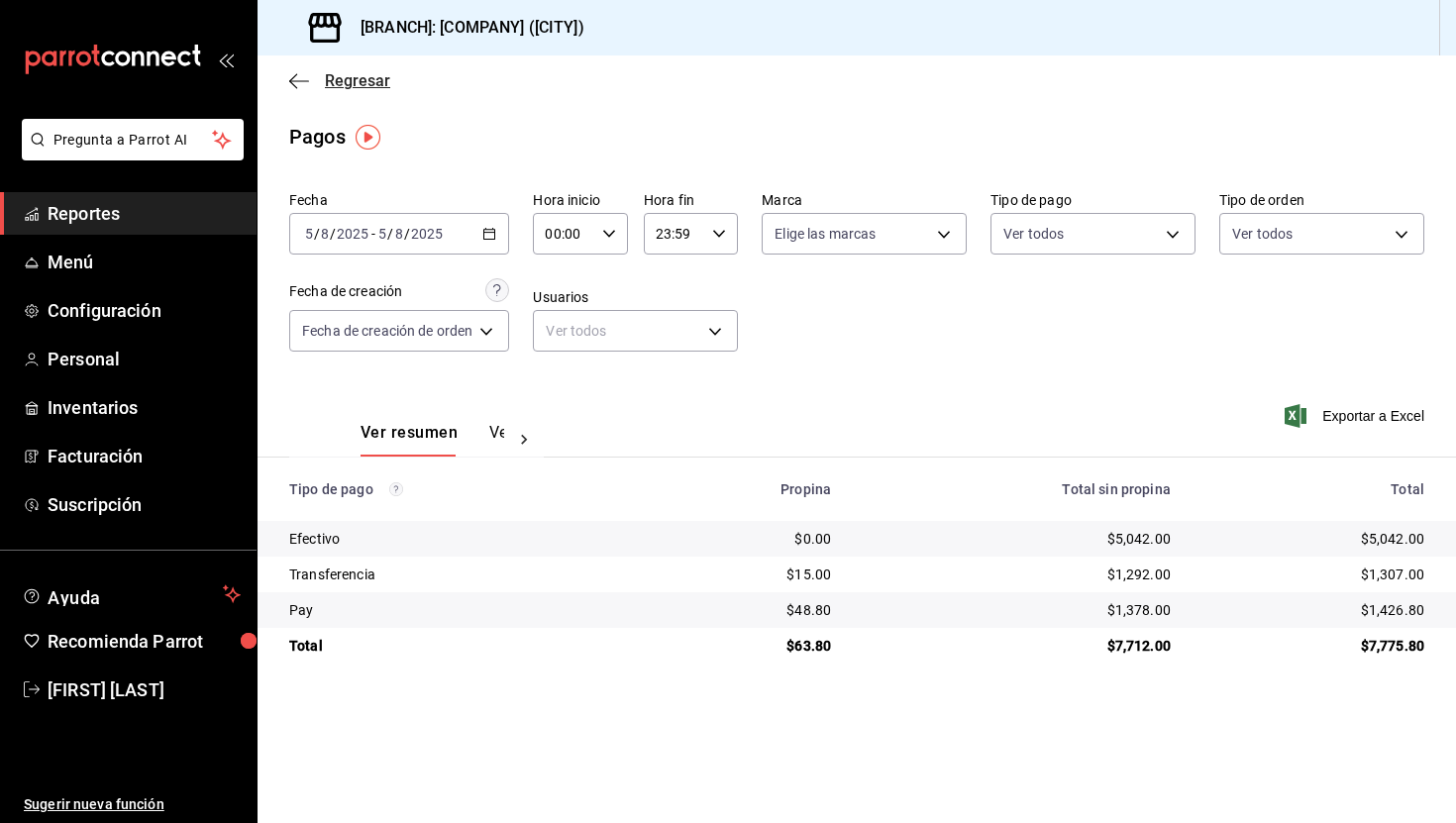 click 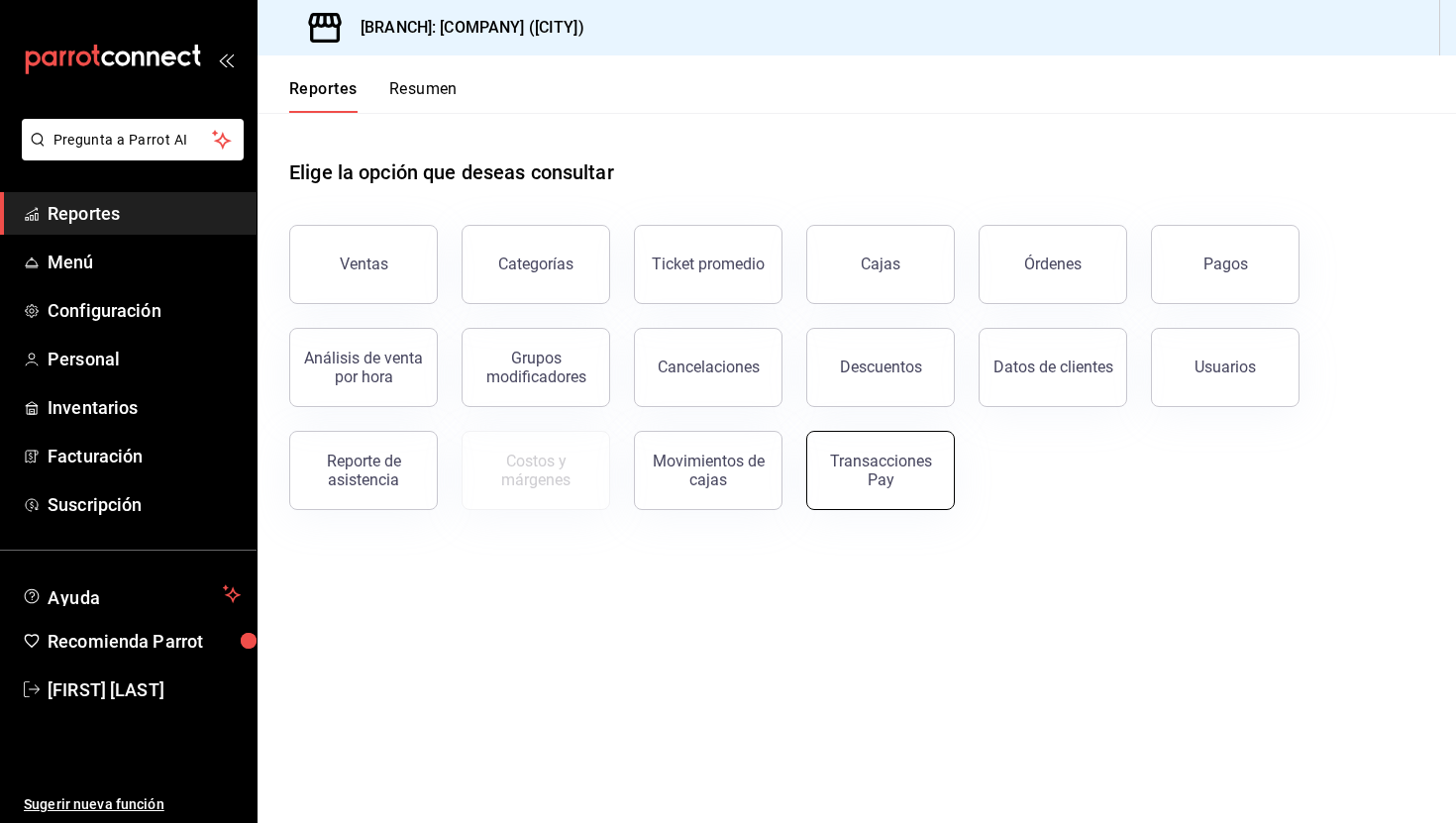 click on "Transacciones Pay" at bounding box center (881, 470) 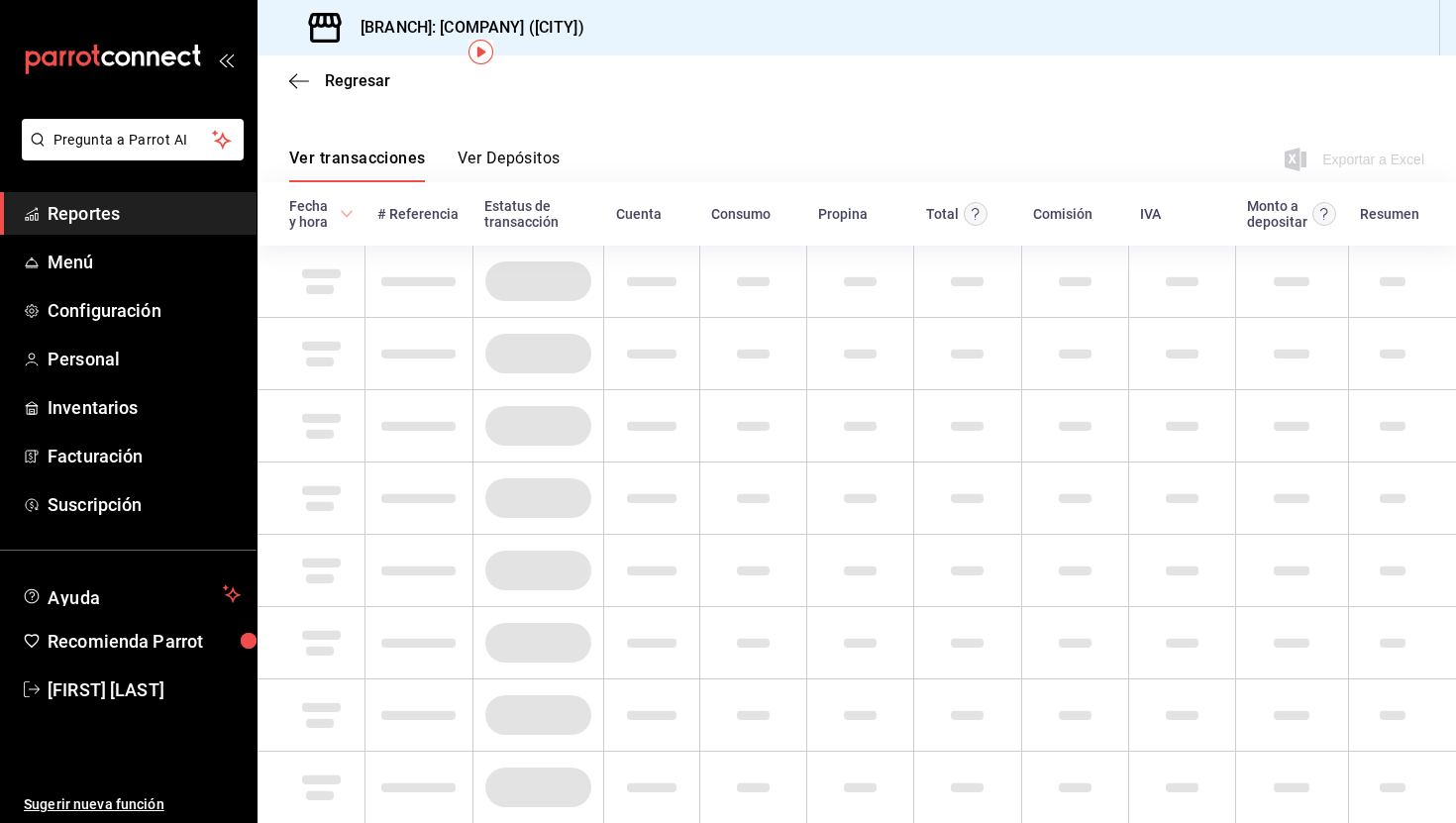 scroll, scrollTop: 0, scrollLeft: 0, axis: both 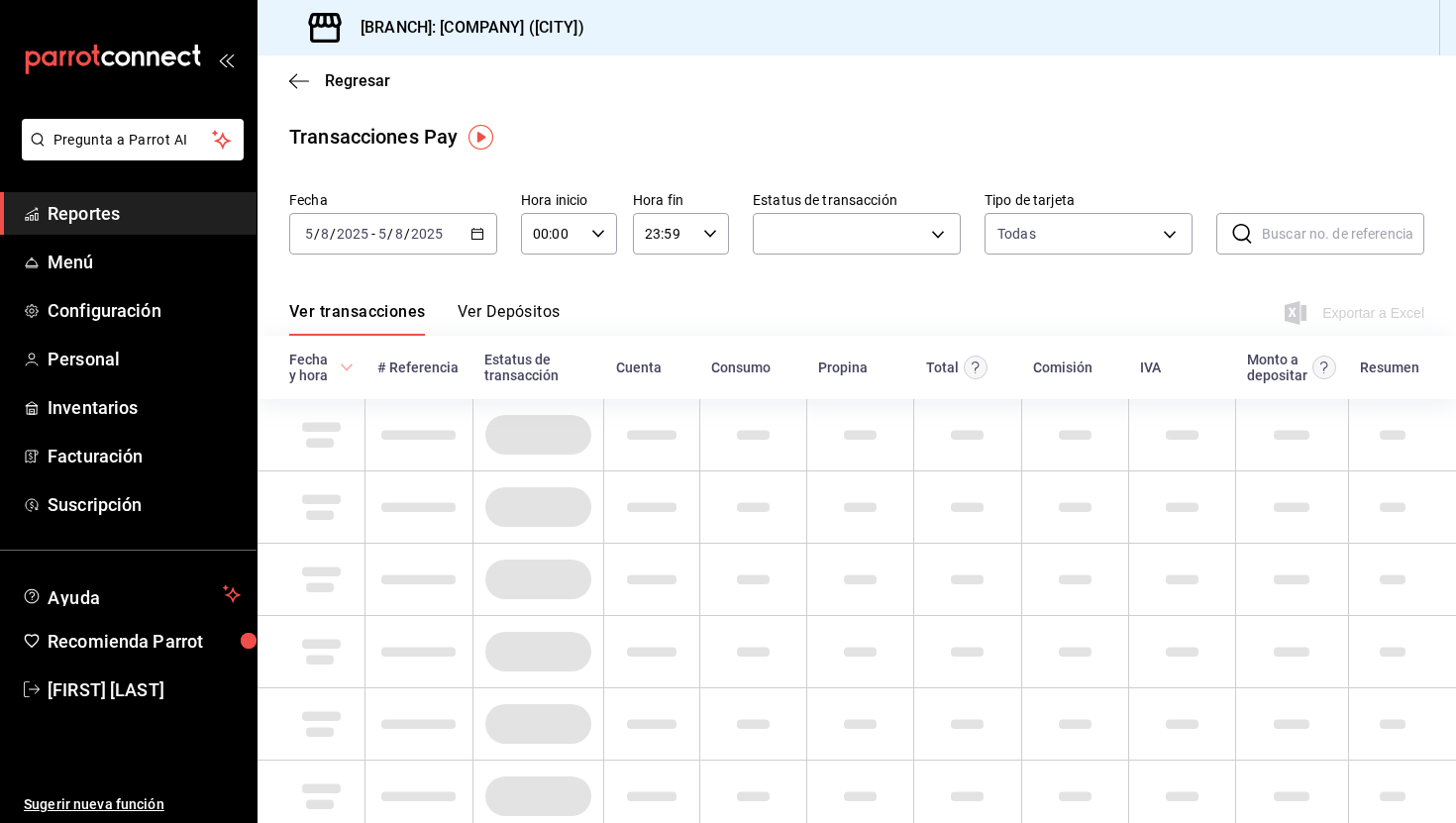 click on "Ver Depósitos" at bounding box center [509, 319] 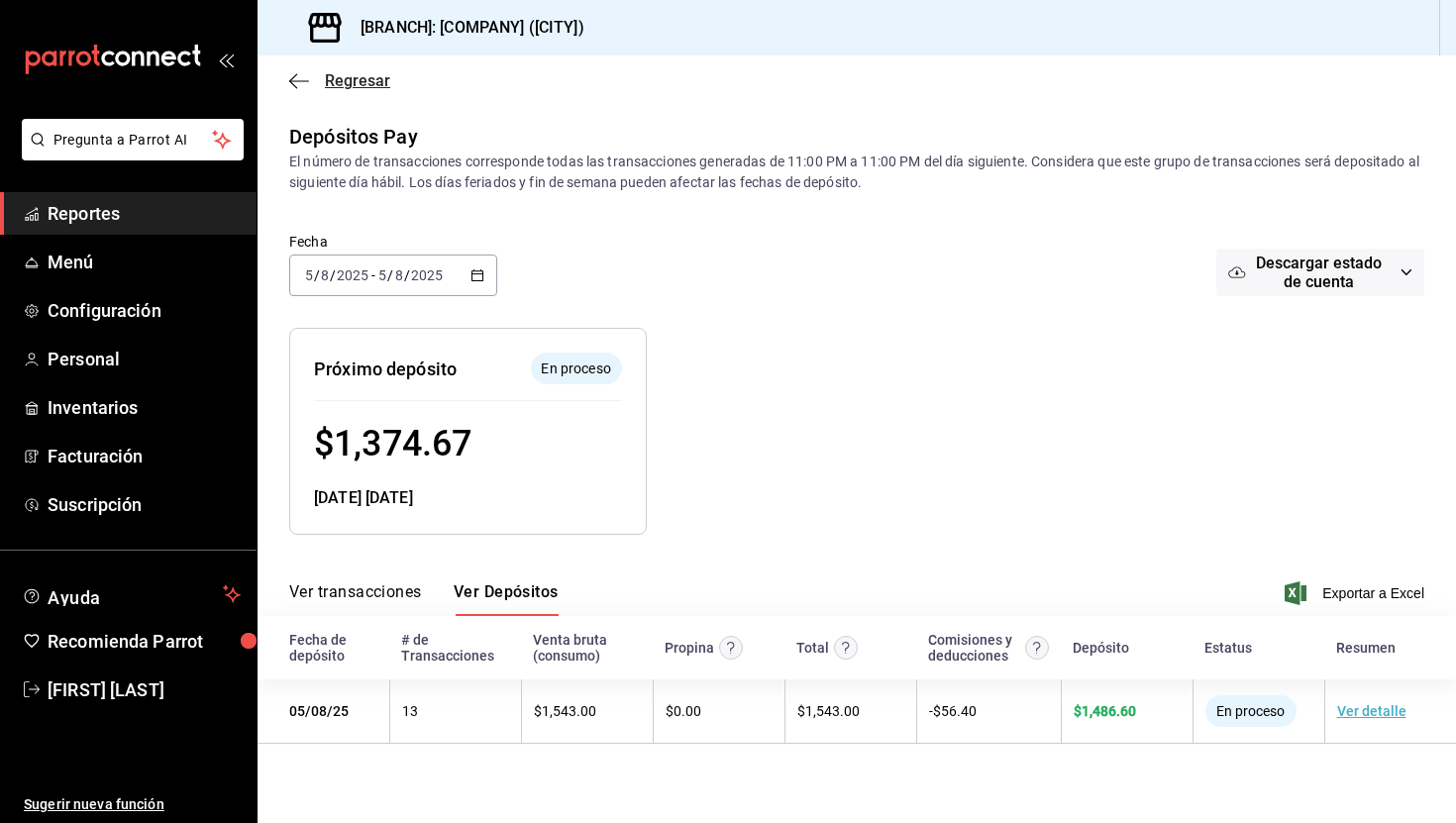 click 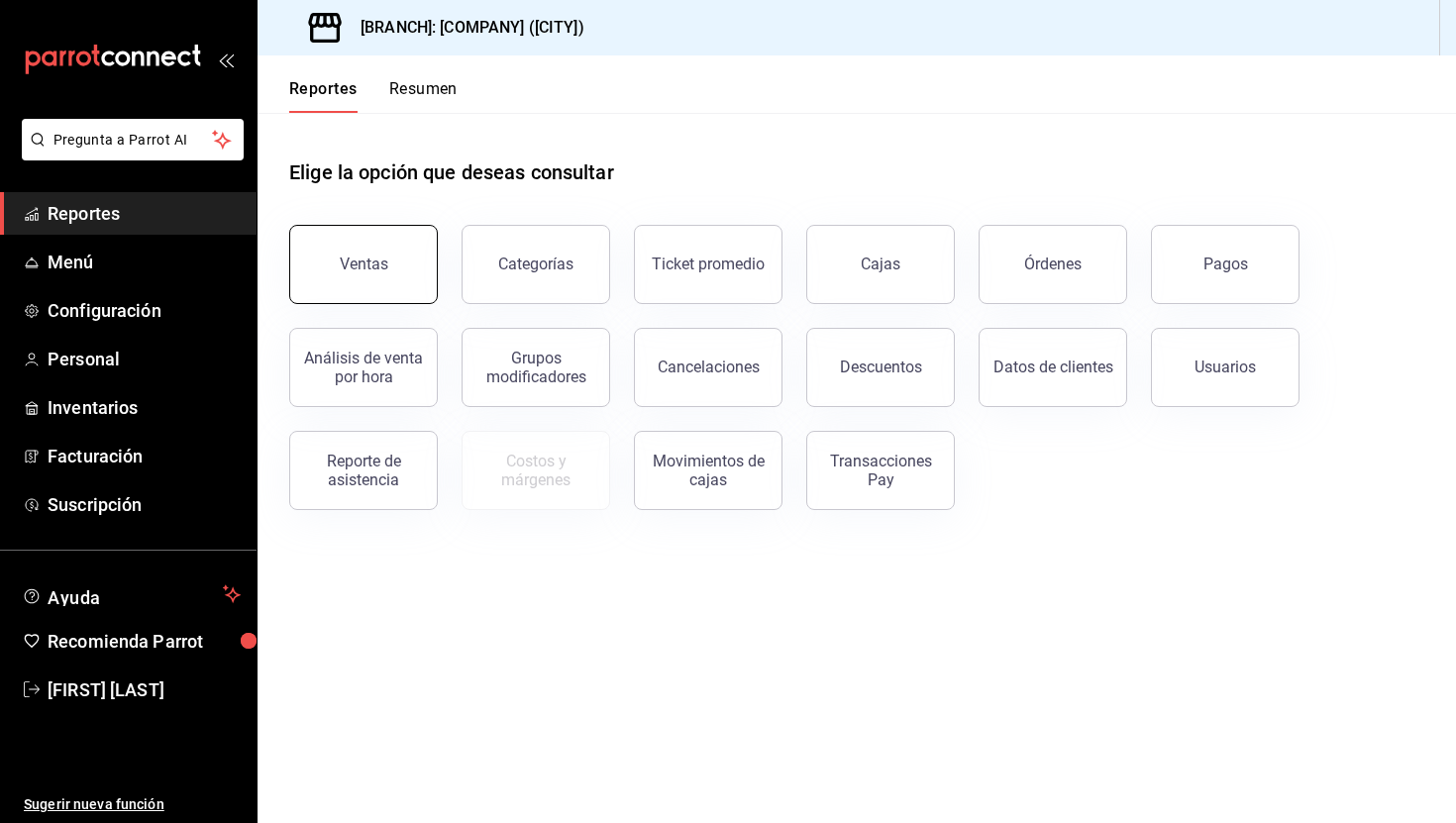 click on "Ventas" at bounding box center (364, 264) 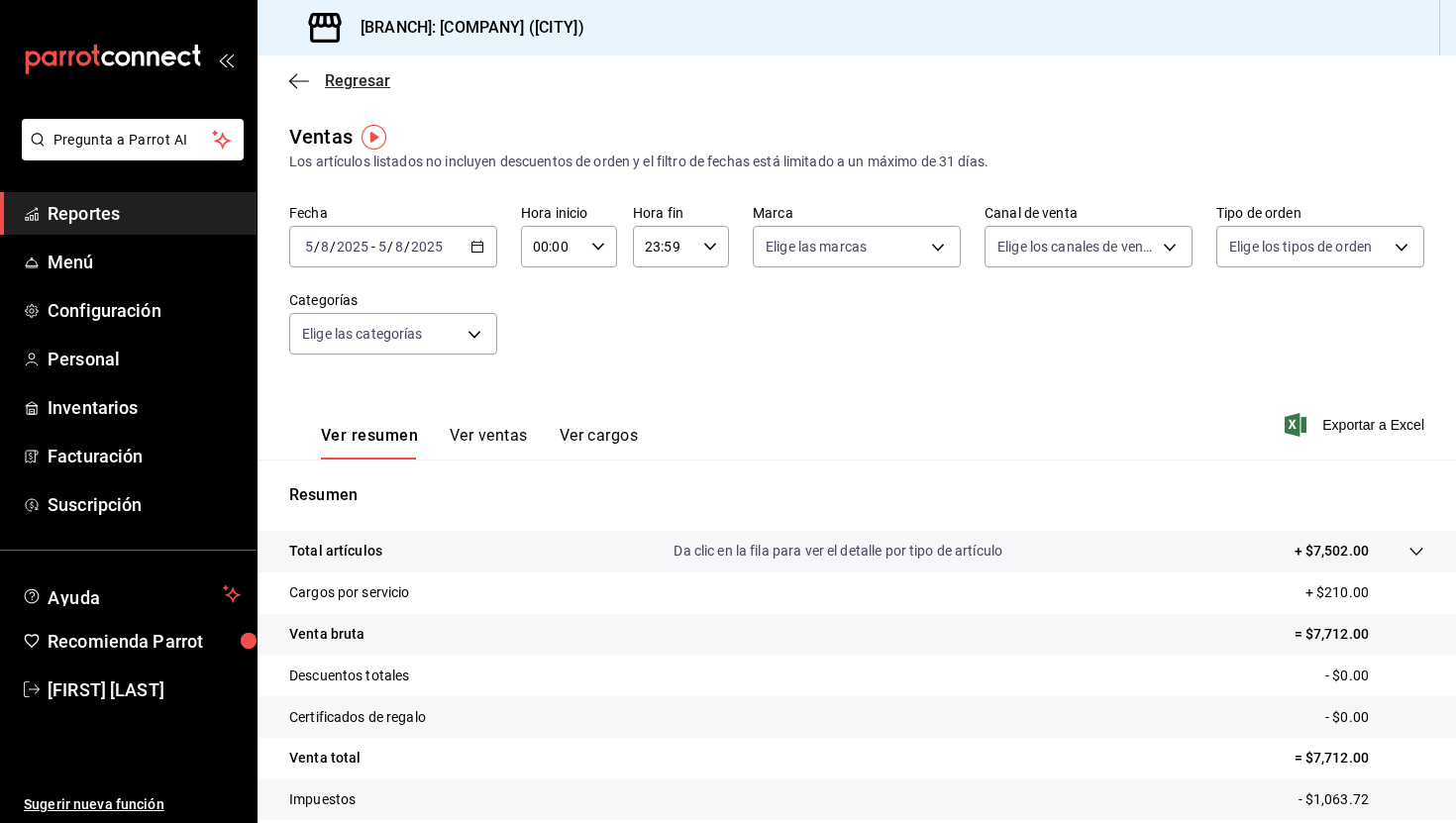 click on "Regresar" at bounding box center [340, 80] 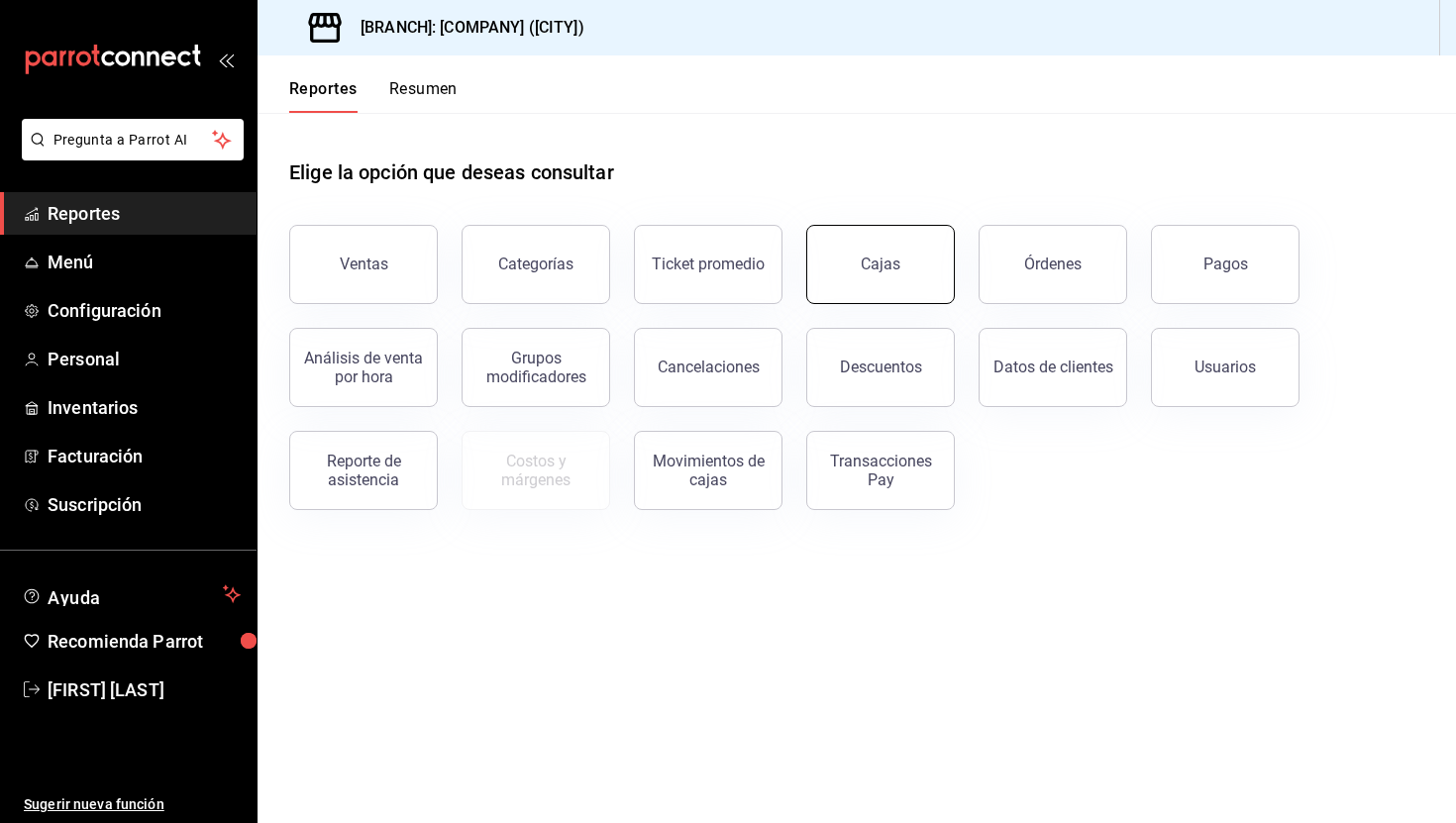 click on "Cajas" at bounding box center [881, 264] 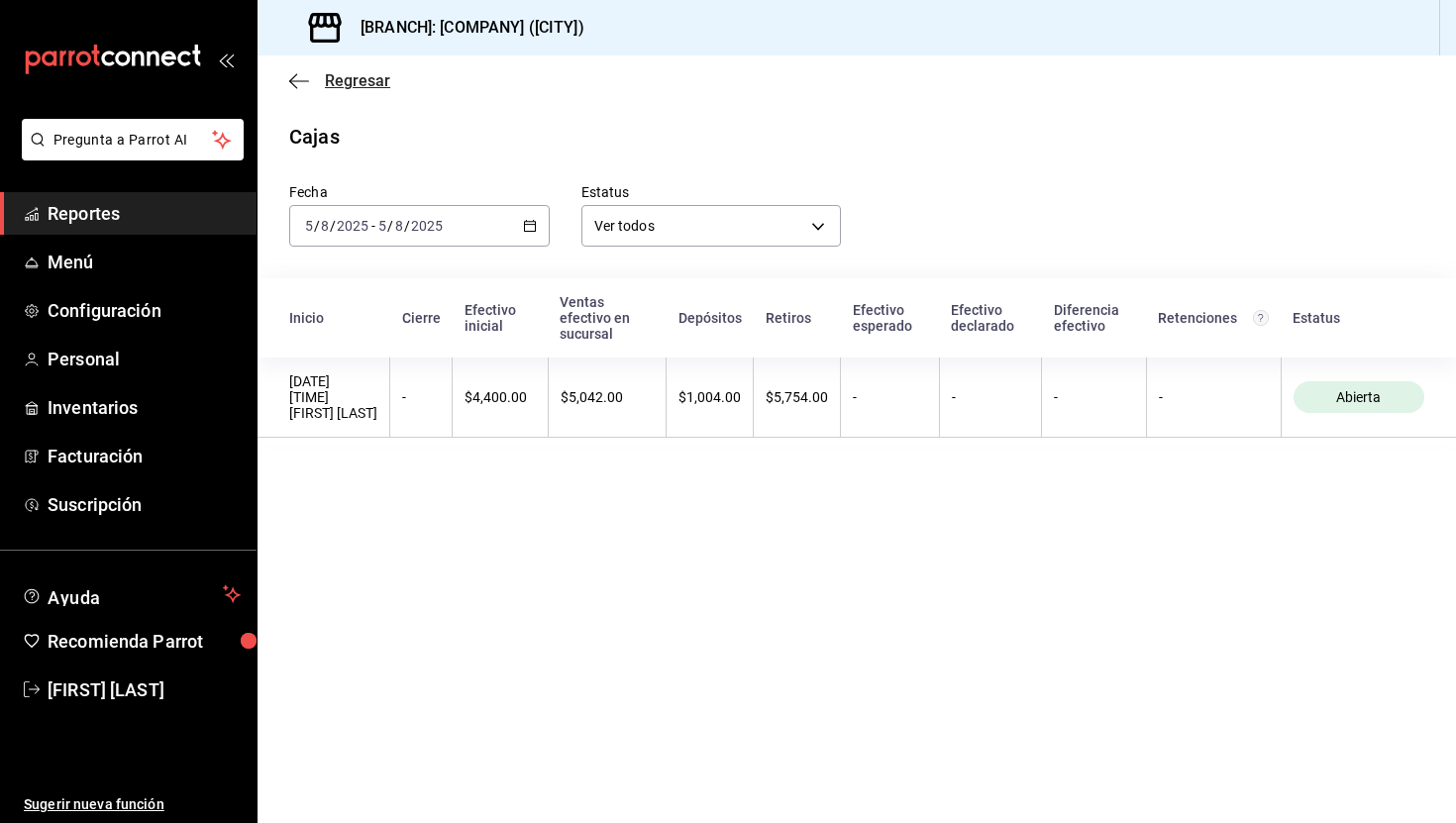 click 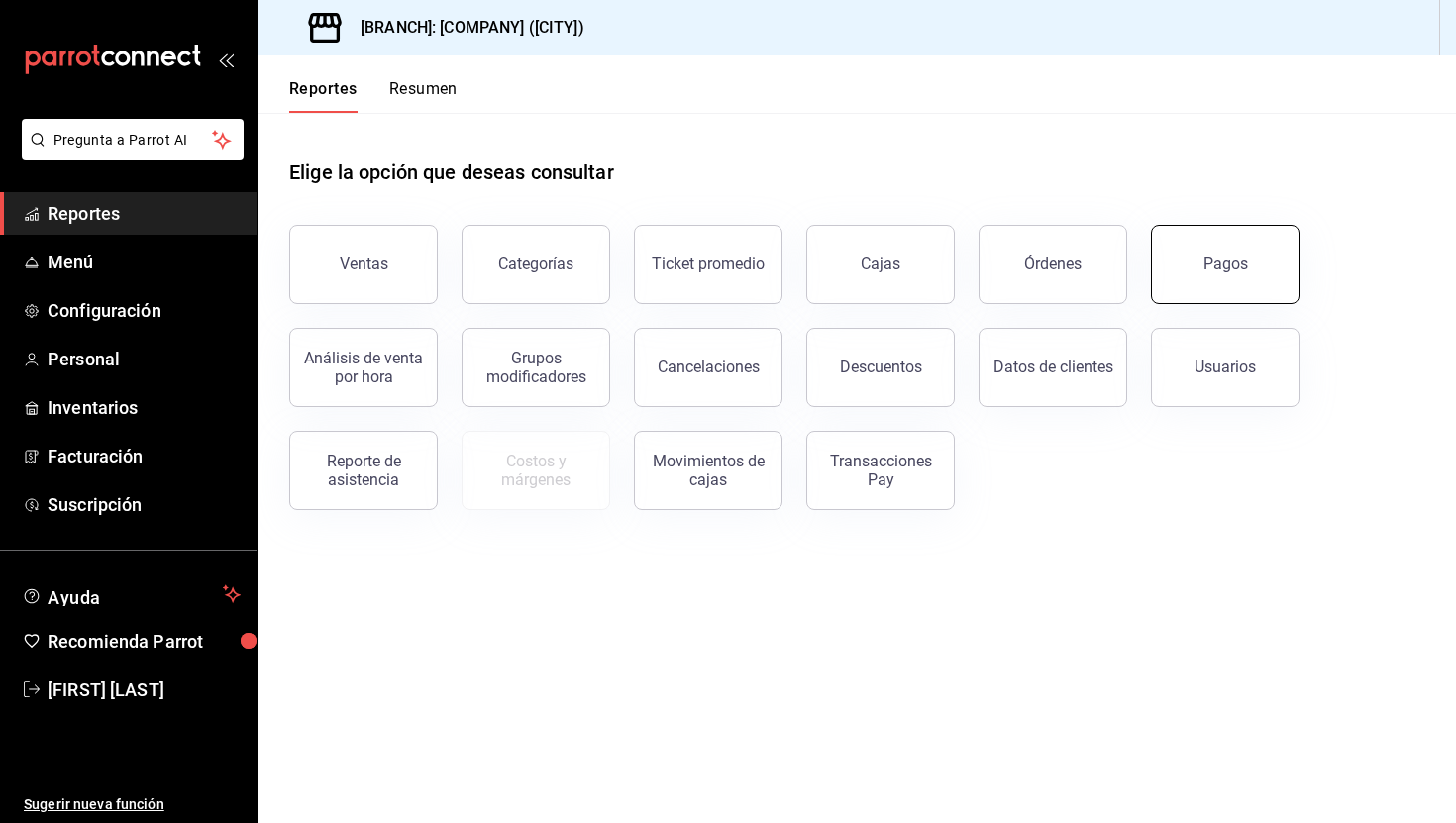 click on "Pagos" at bounding box center [1225, 263] 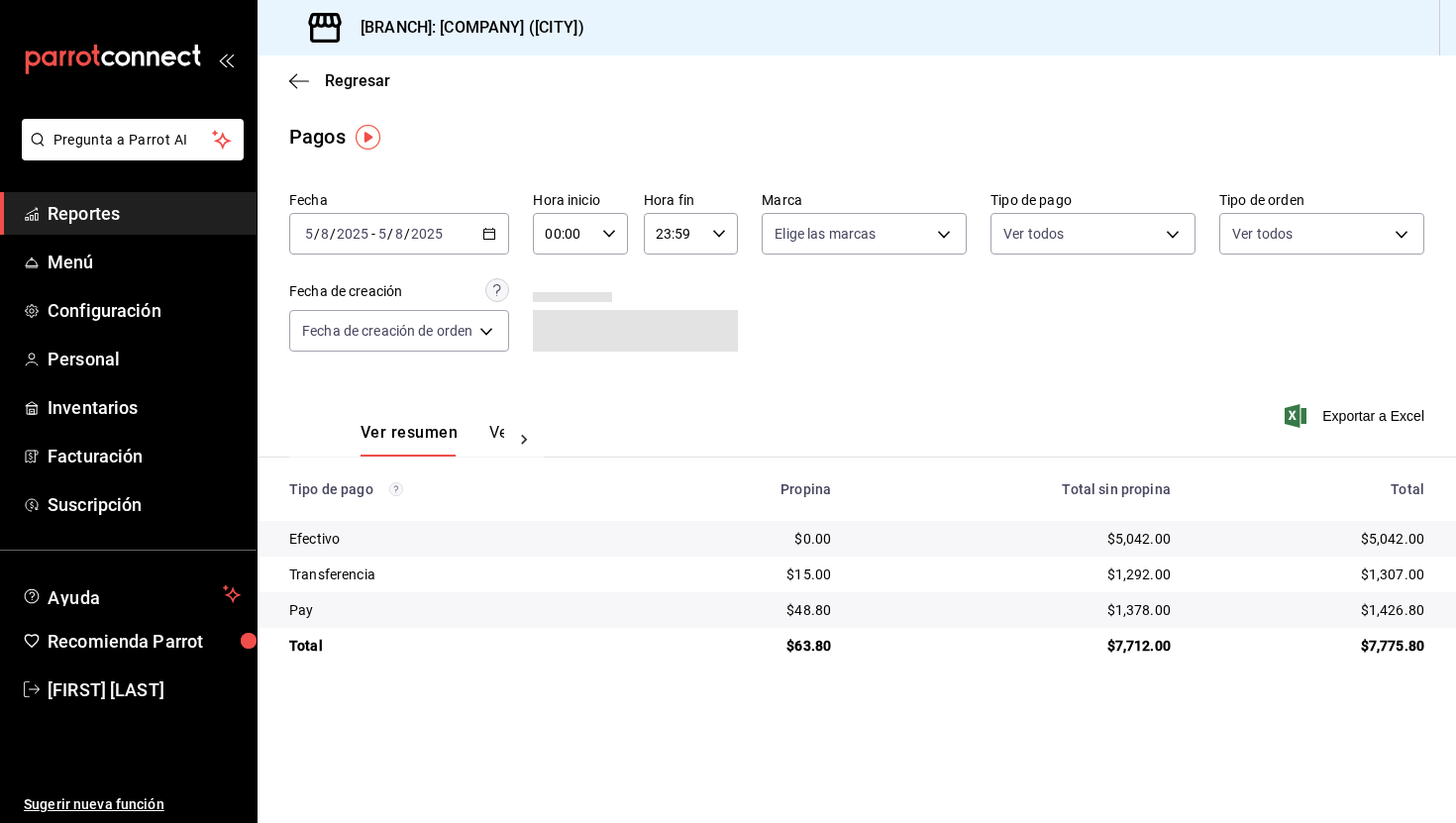 click on "Transferencia" at bounding box center [461, 574] 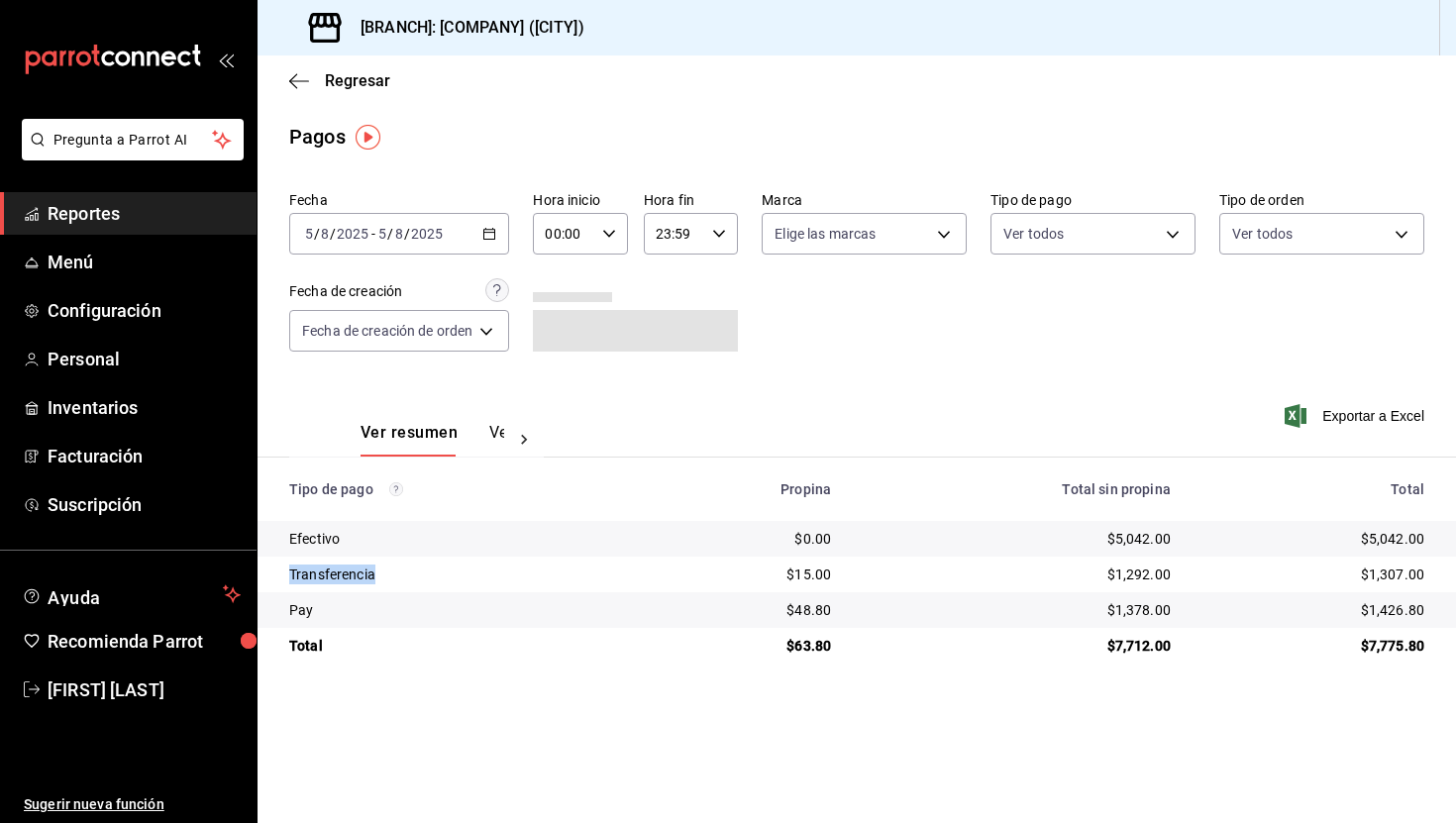 click on "Transferencia" at bounding box center (461, 574) 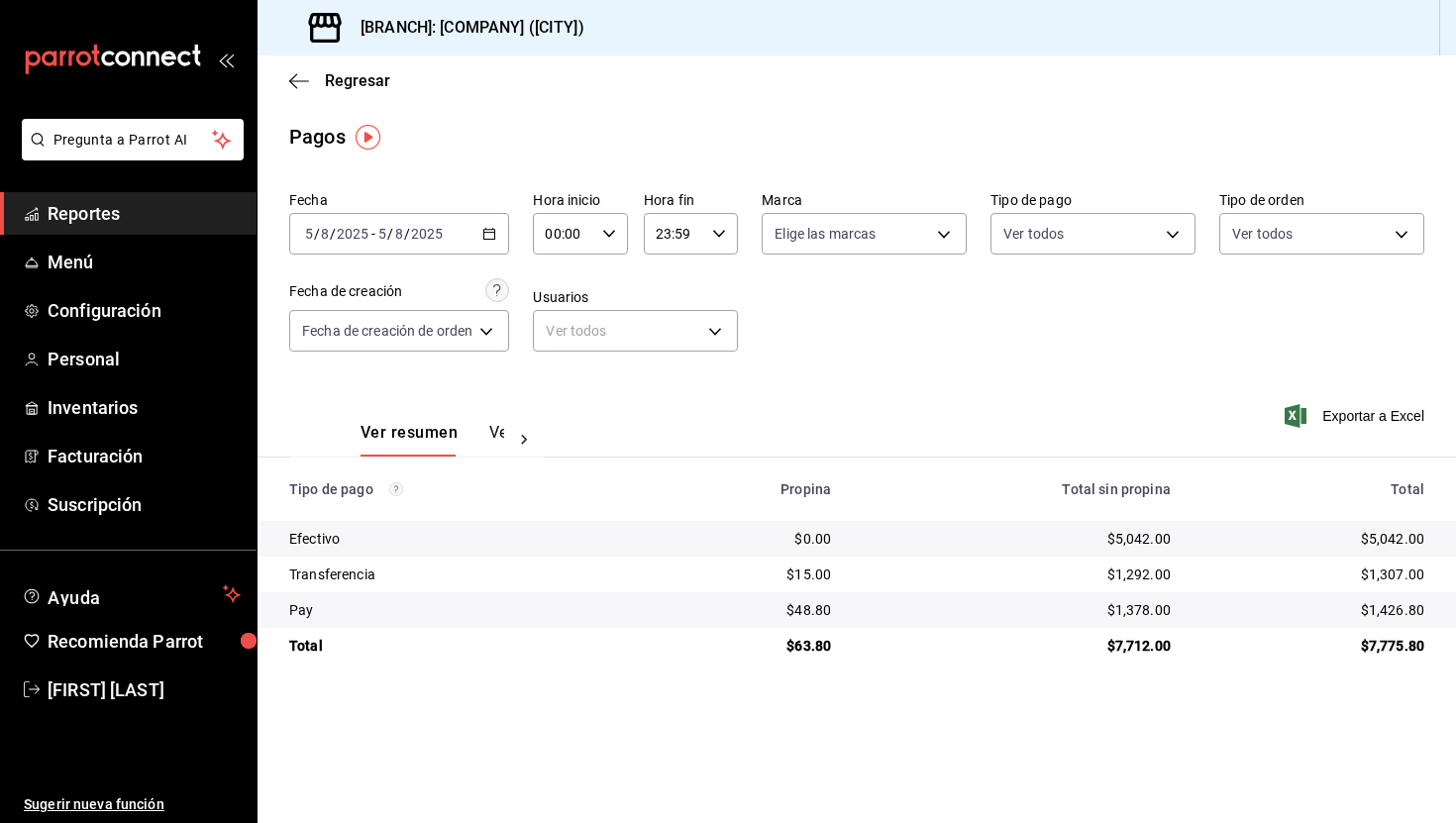 click on "$1,307.00" at bounding box center (1313, 574) 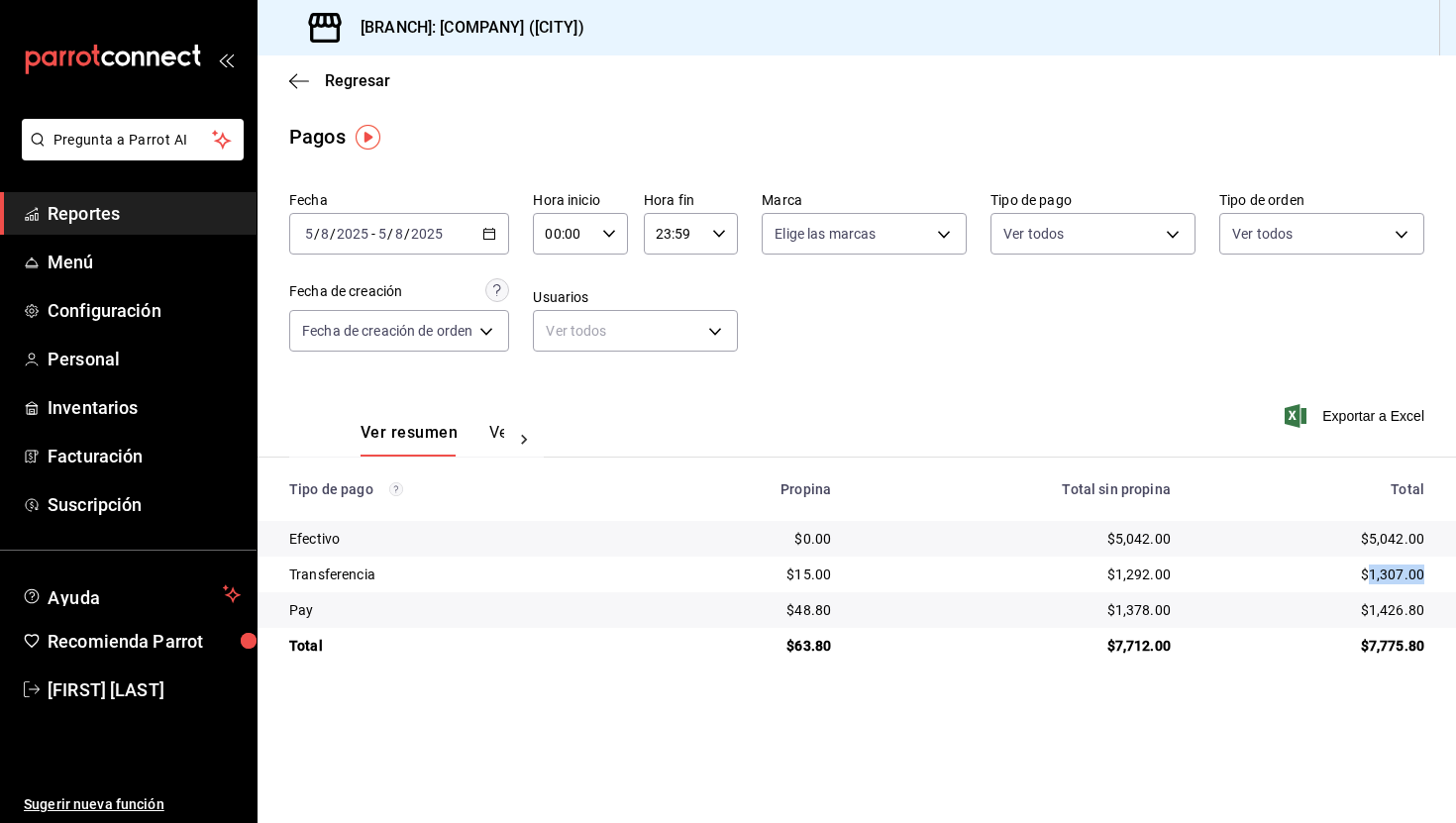 click on "$1,307.00" at bounding box center [1313, 574] 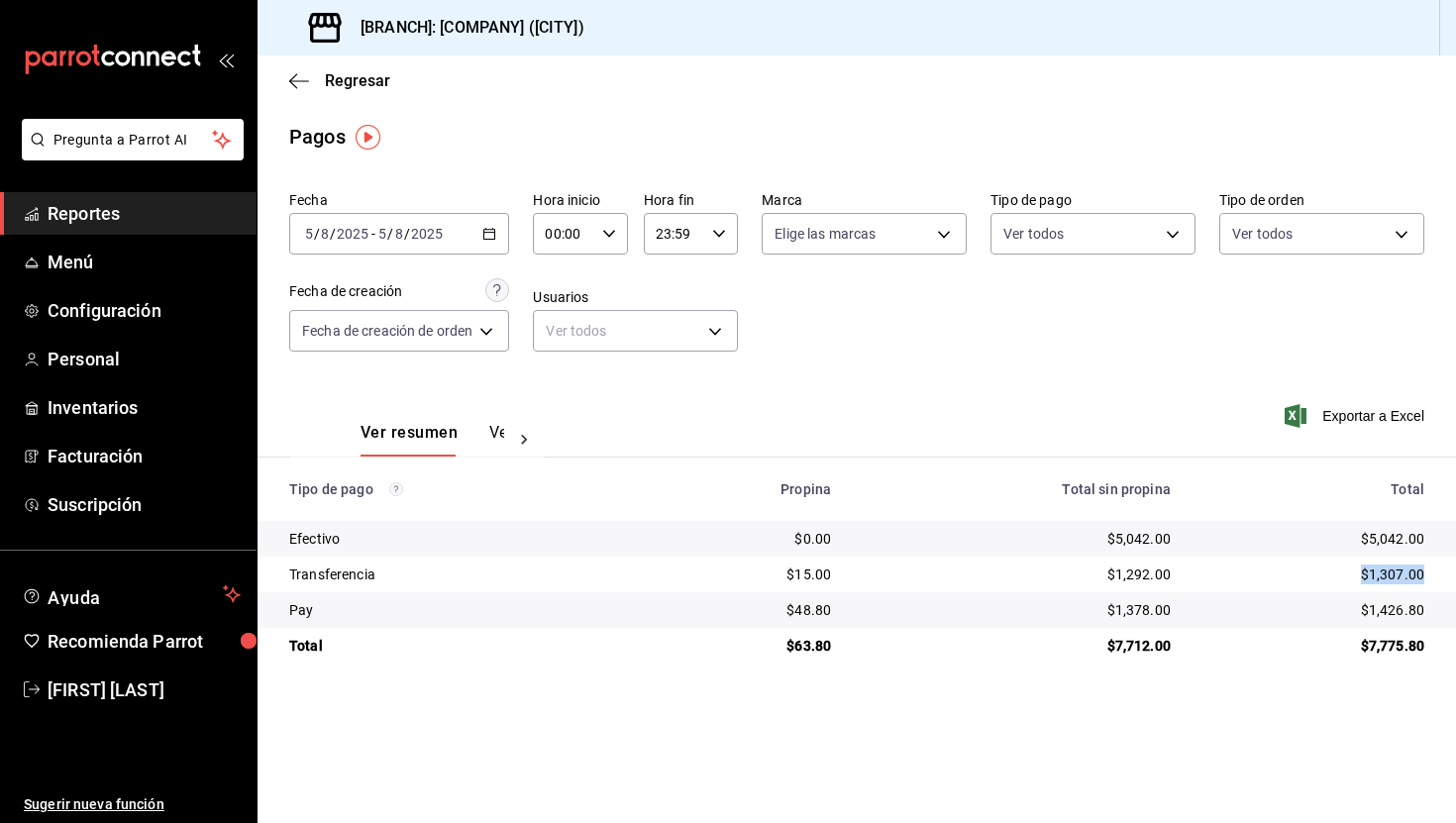 drag, startPoint x: 1355, startPoint y: 574, endPoint x: 1429, endPoint y: 579, distance: 74.16873 